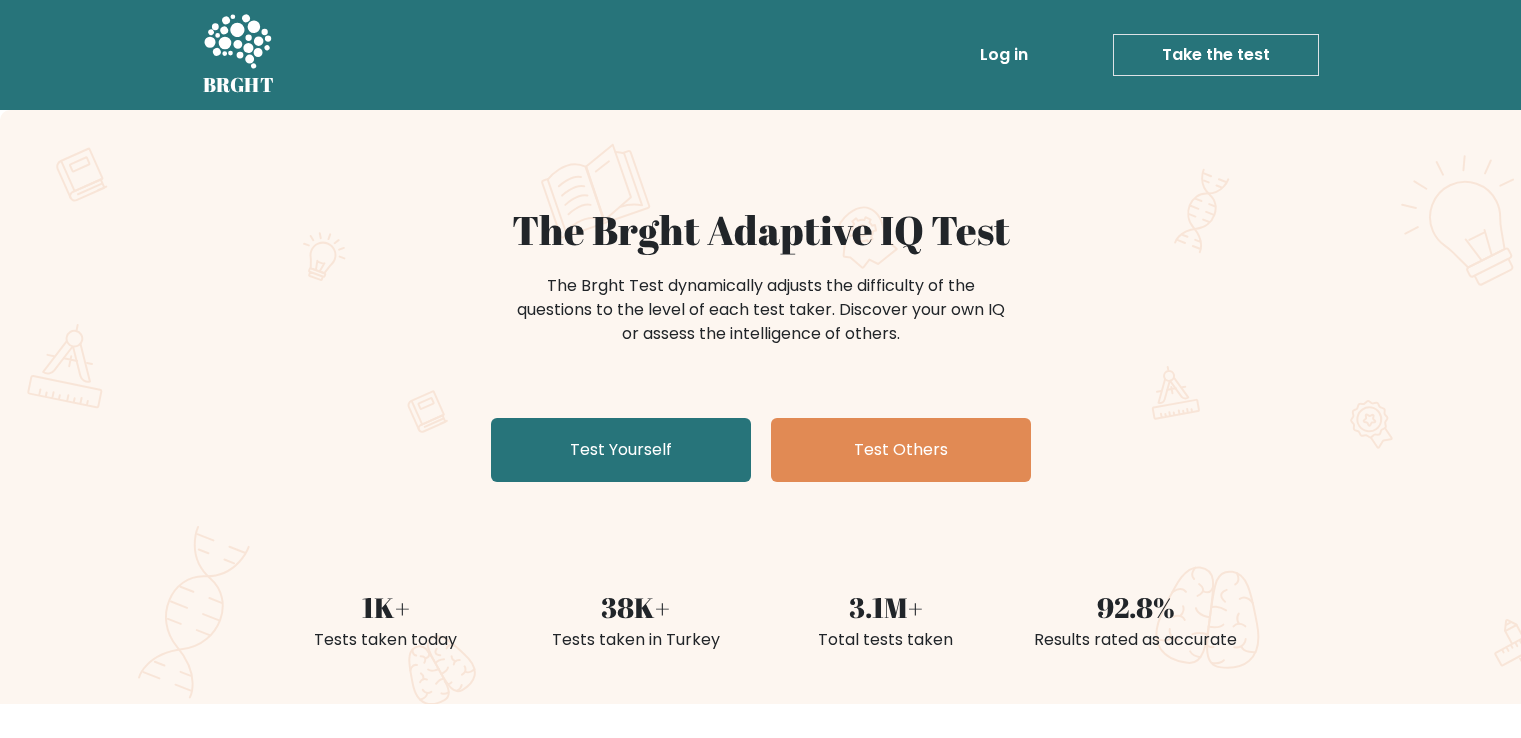 scroll, scrollTop: 0, scrollLeft: 0, axis: both 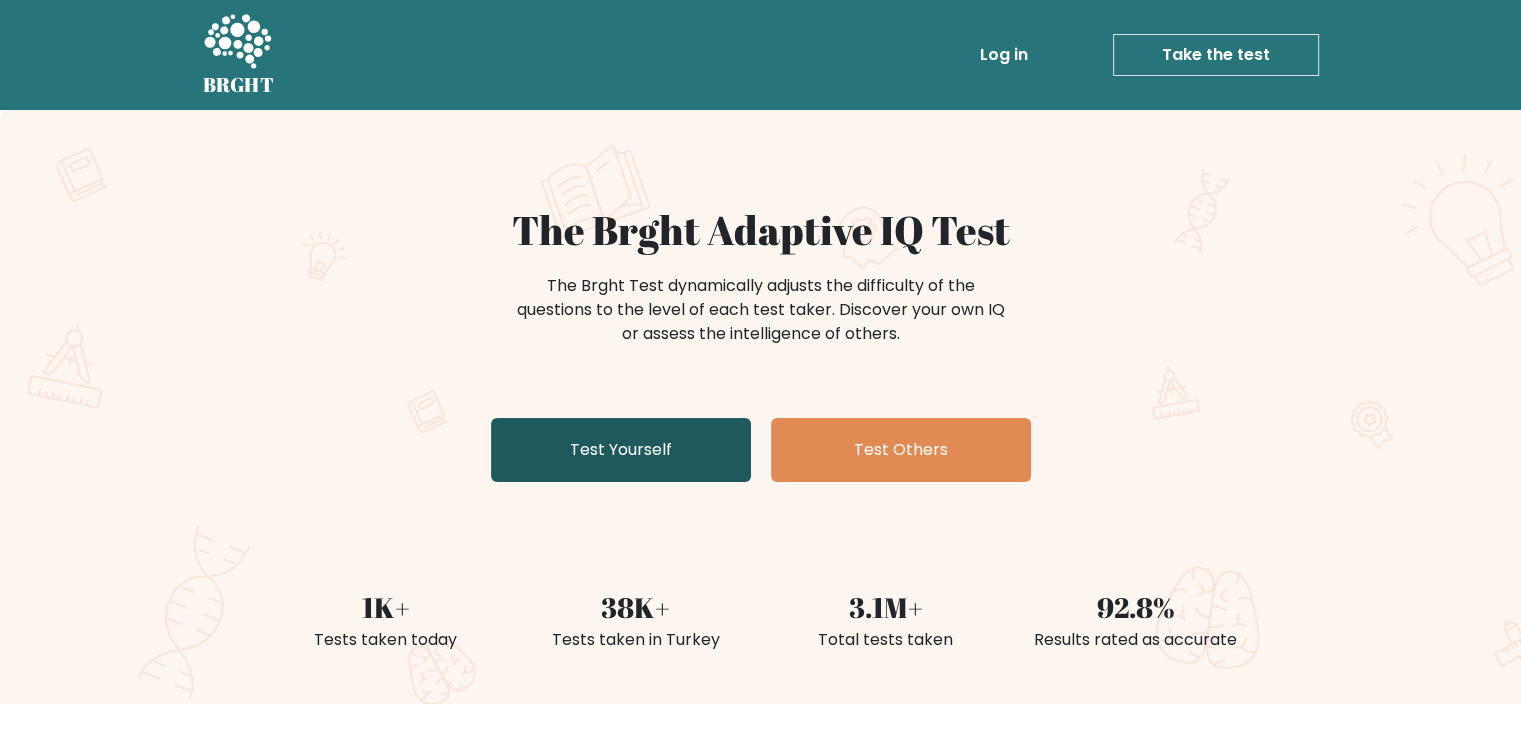 click on "Test Yourself" at bounding box center [621, 450] 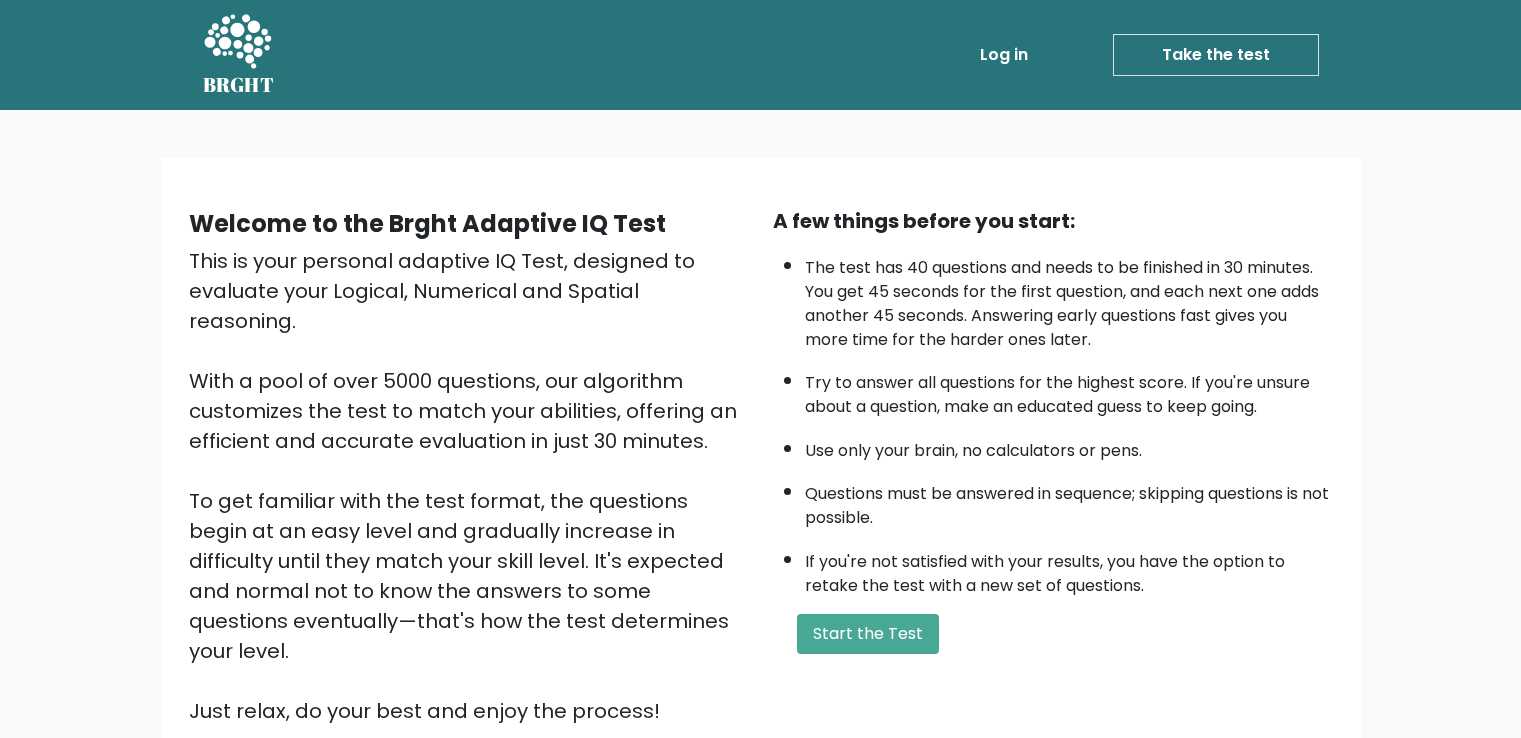 scroll, scrollTop: 0, scrollLeft: 0, axis: both 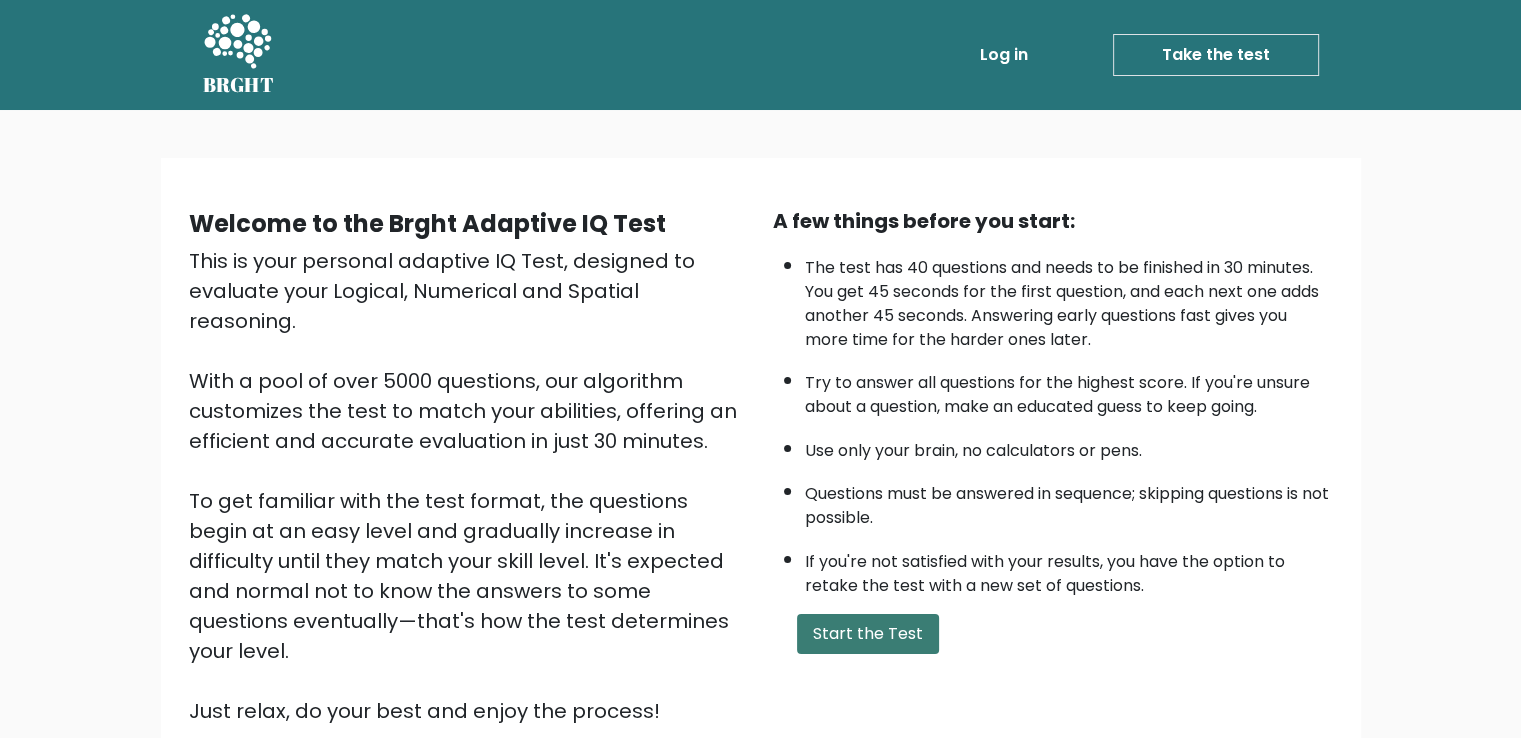 click on "Start the Test" at bounding box center (868, 634) 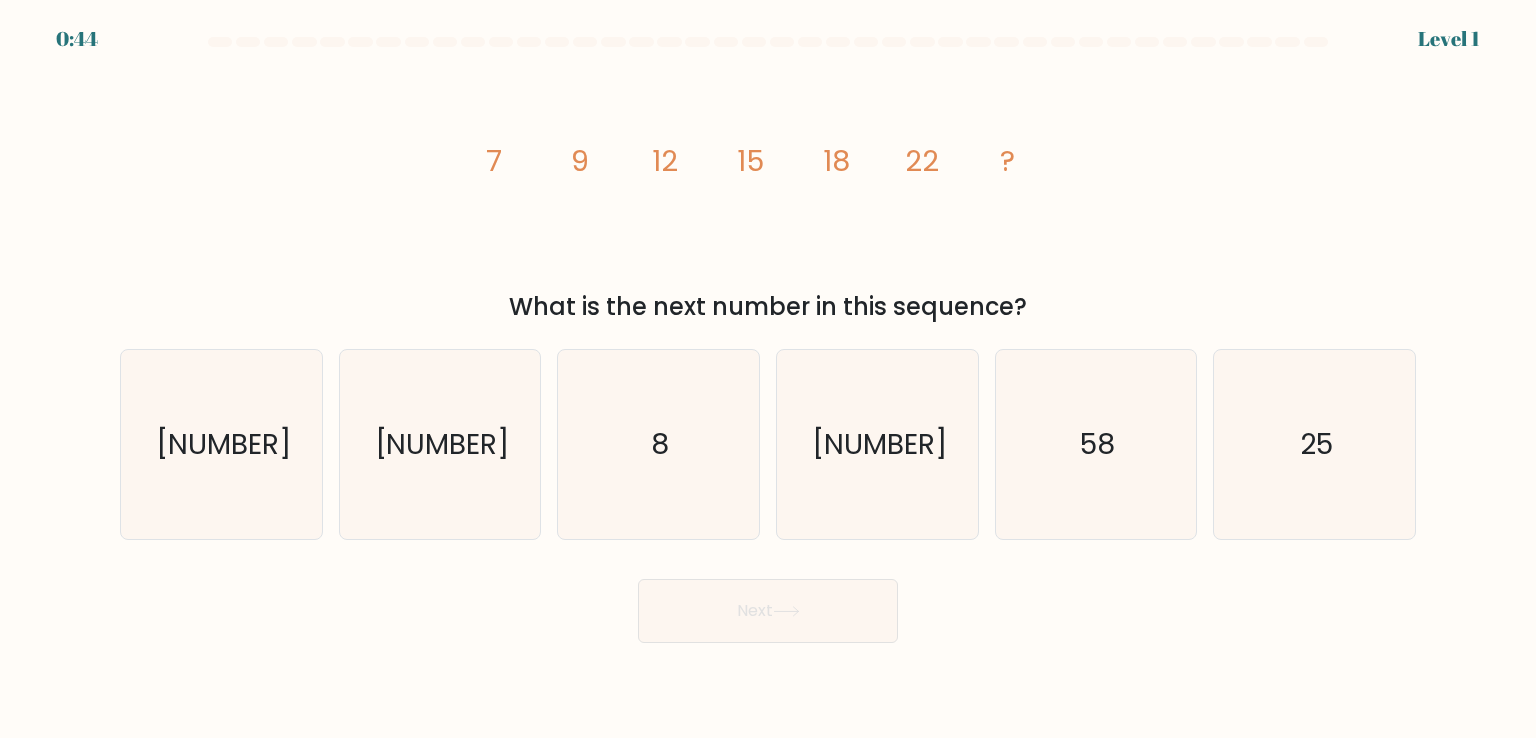scroll, scrollTop: 0, scrollLeft: 0, axis: both 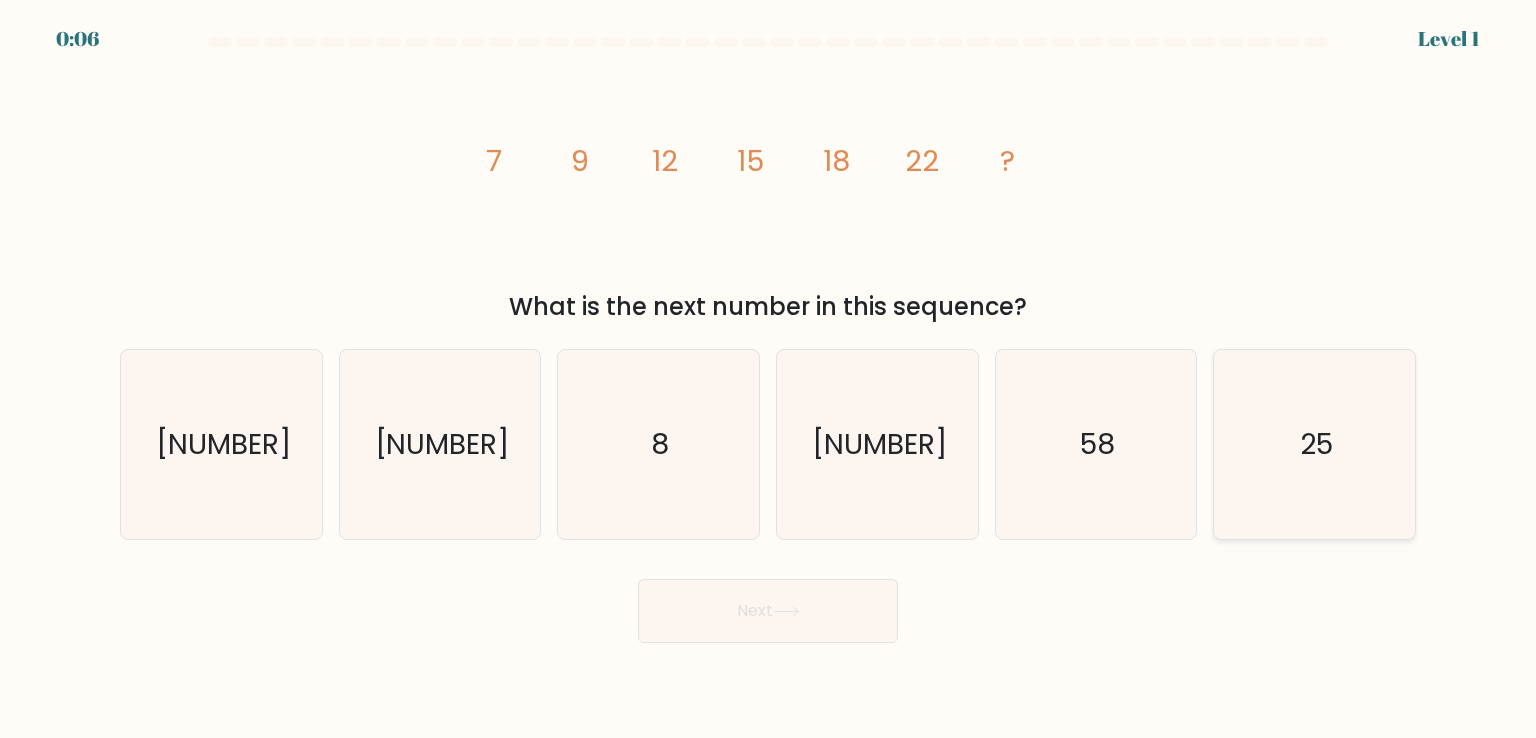 click on "25" at bounding box center [1316, 444] 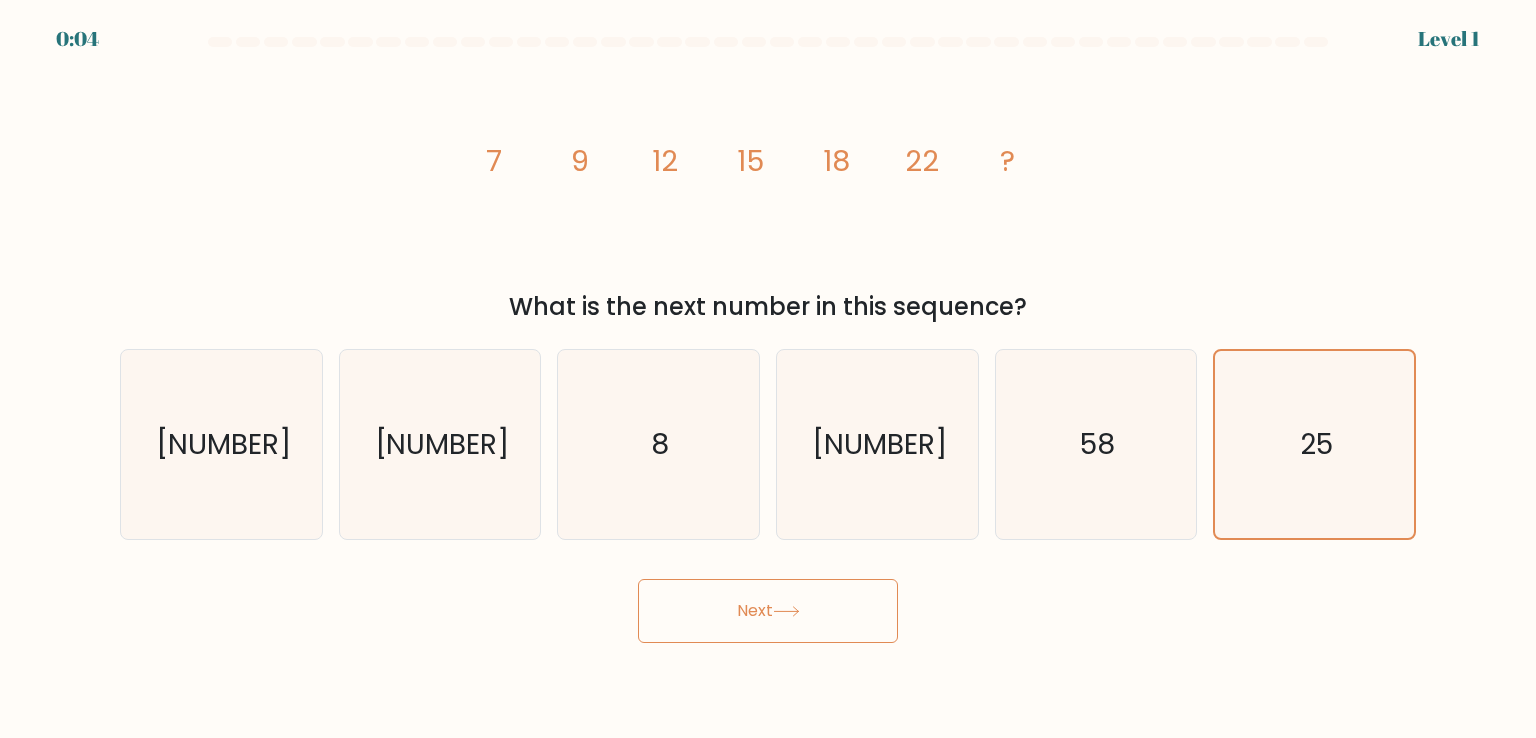 click on "Next" at bounding box center [768, 611] 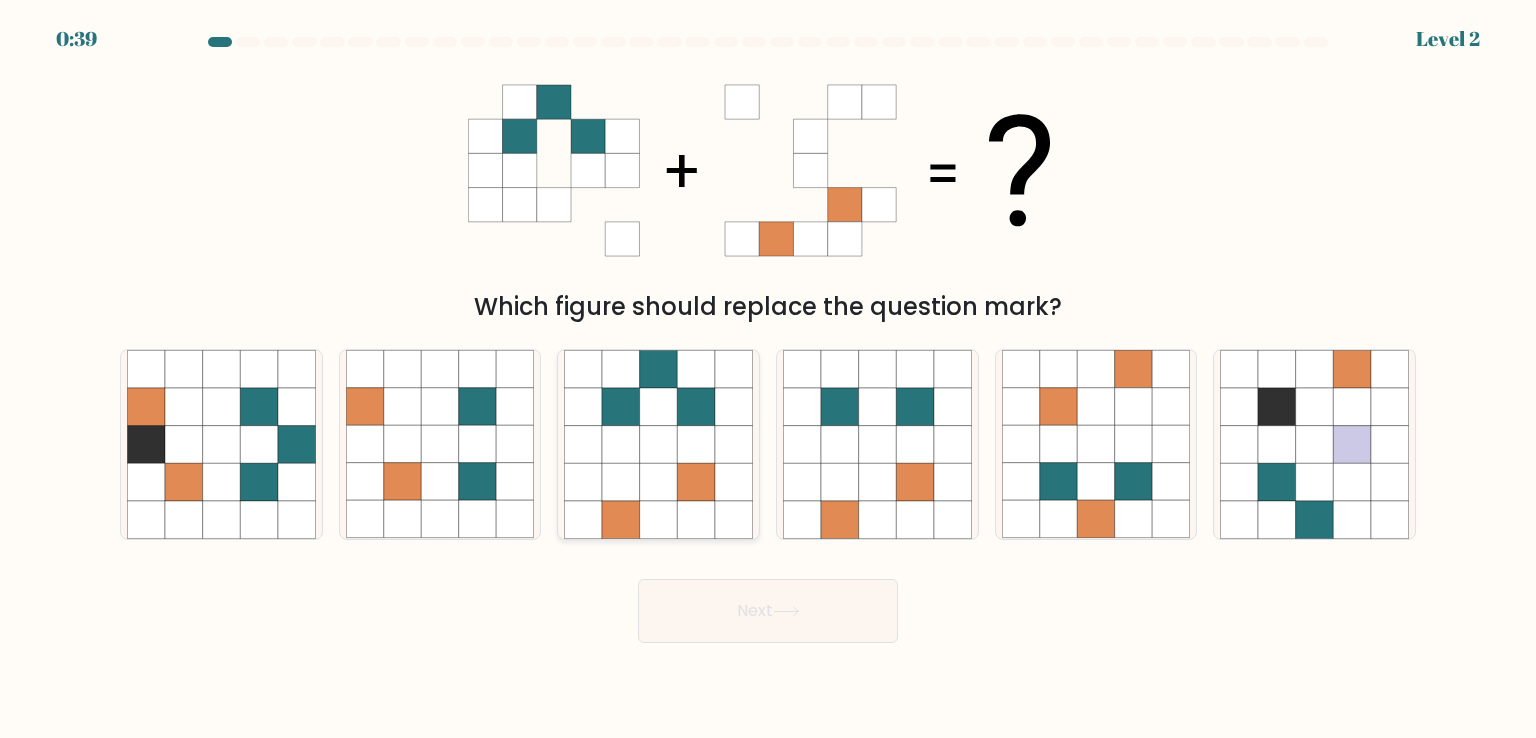click at bounding box center (696, 482) 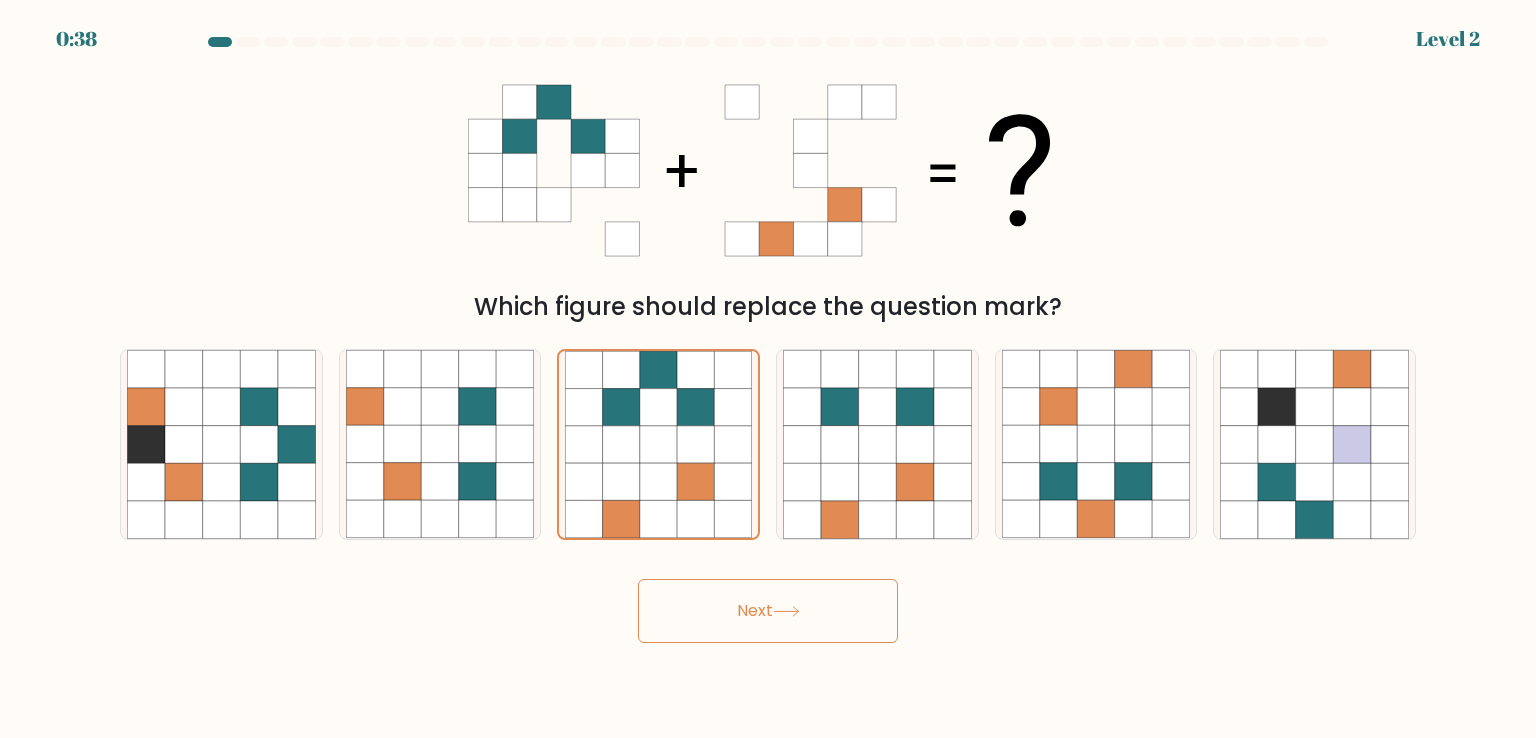 click on "Next" at bounding box center (768, 611) 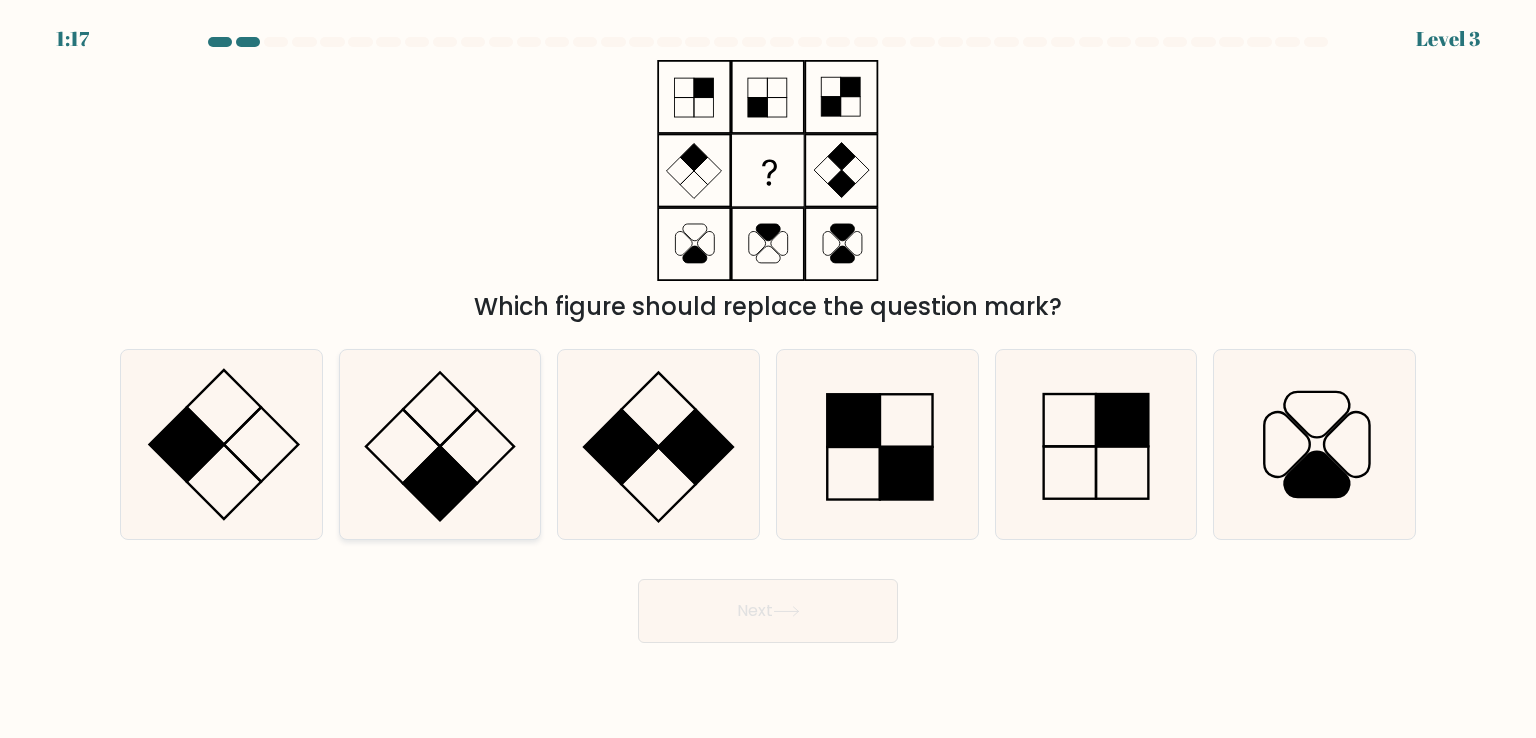 click at bounding box center [440, 444] 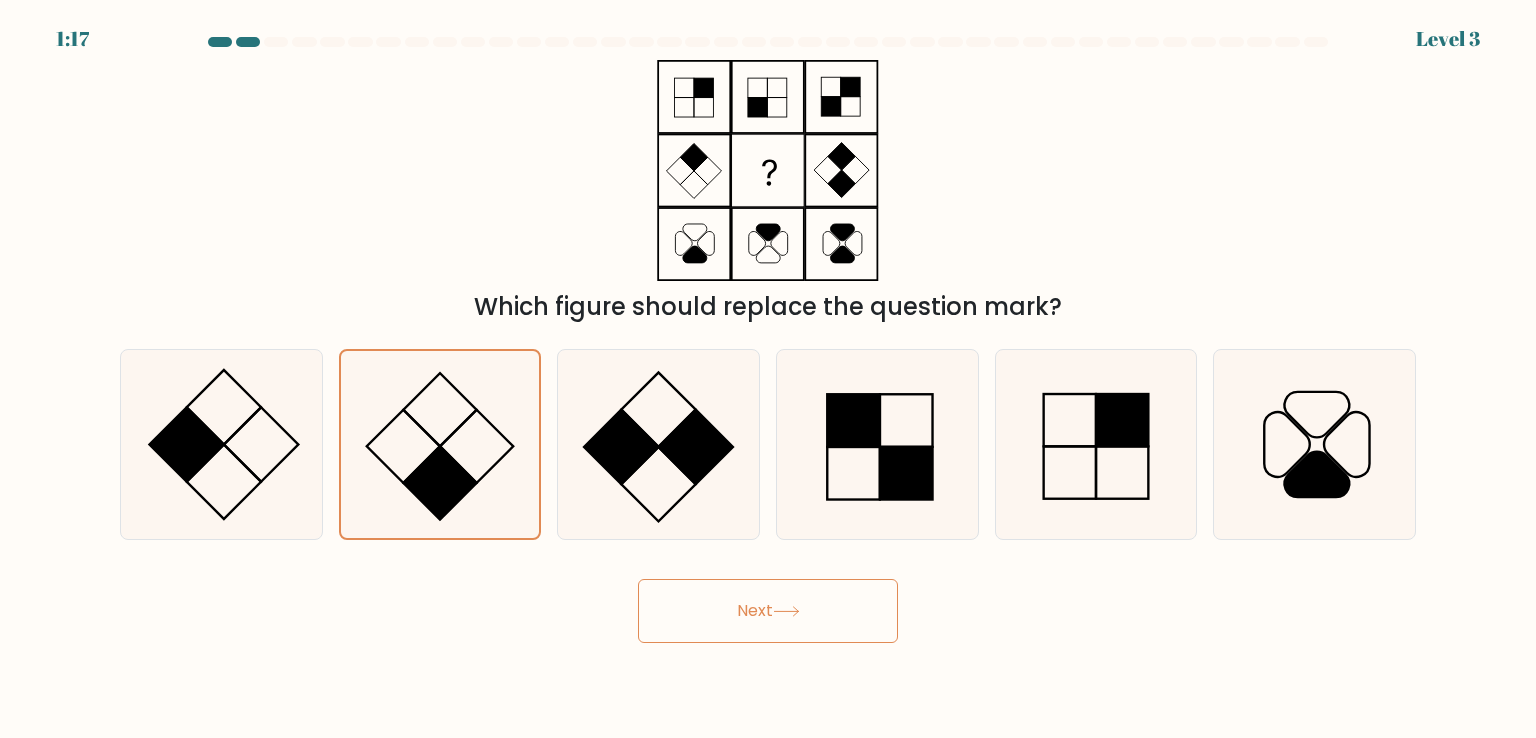 click on "Next" at bounding box center (768, 611) 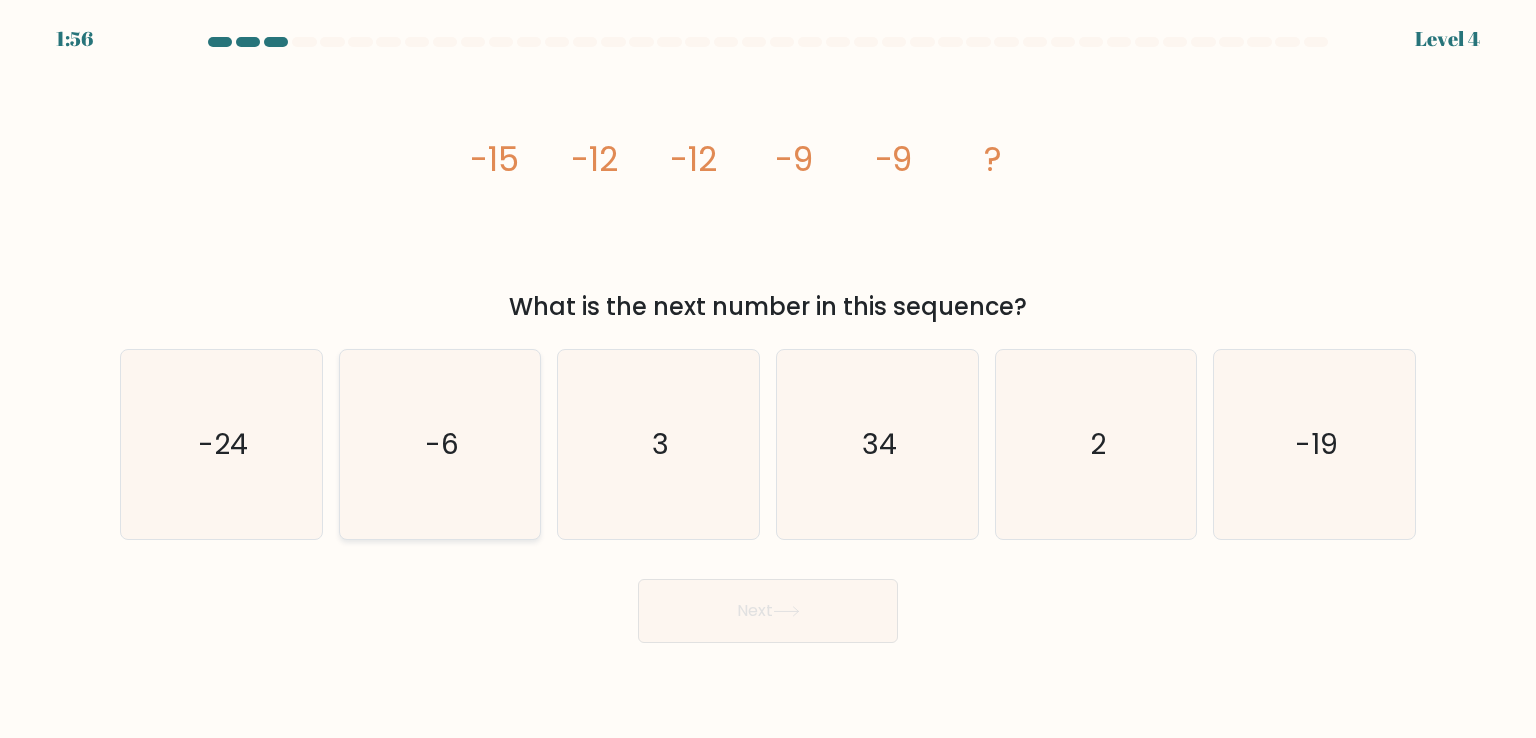 click on "-6" at bounding box center (440, 444) 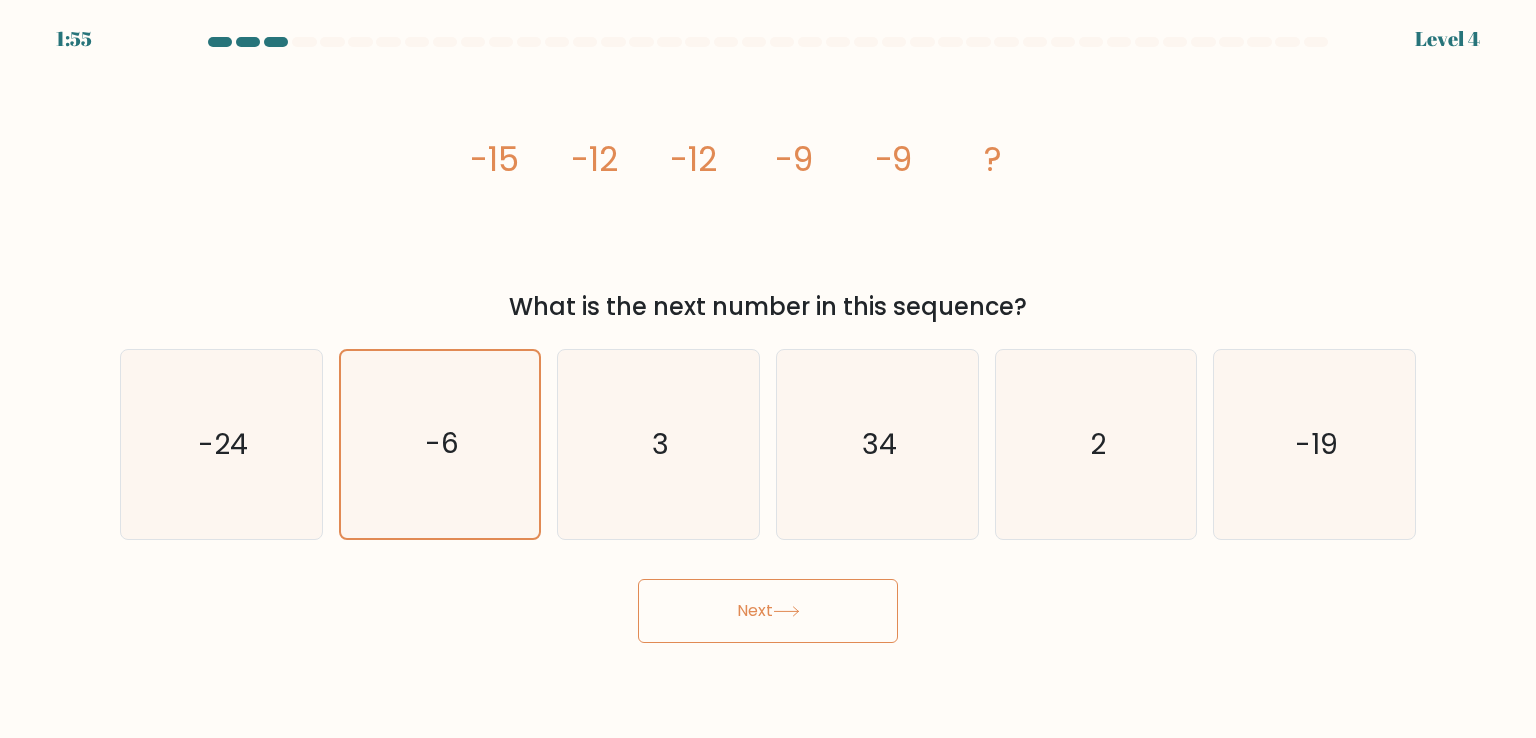 click on "Next" at bounding box center [768, 611] 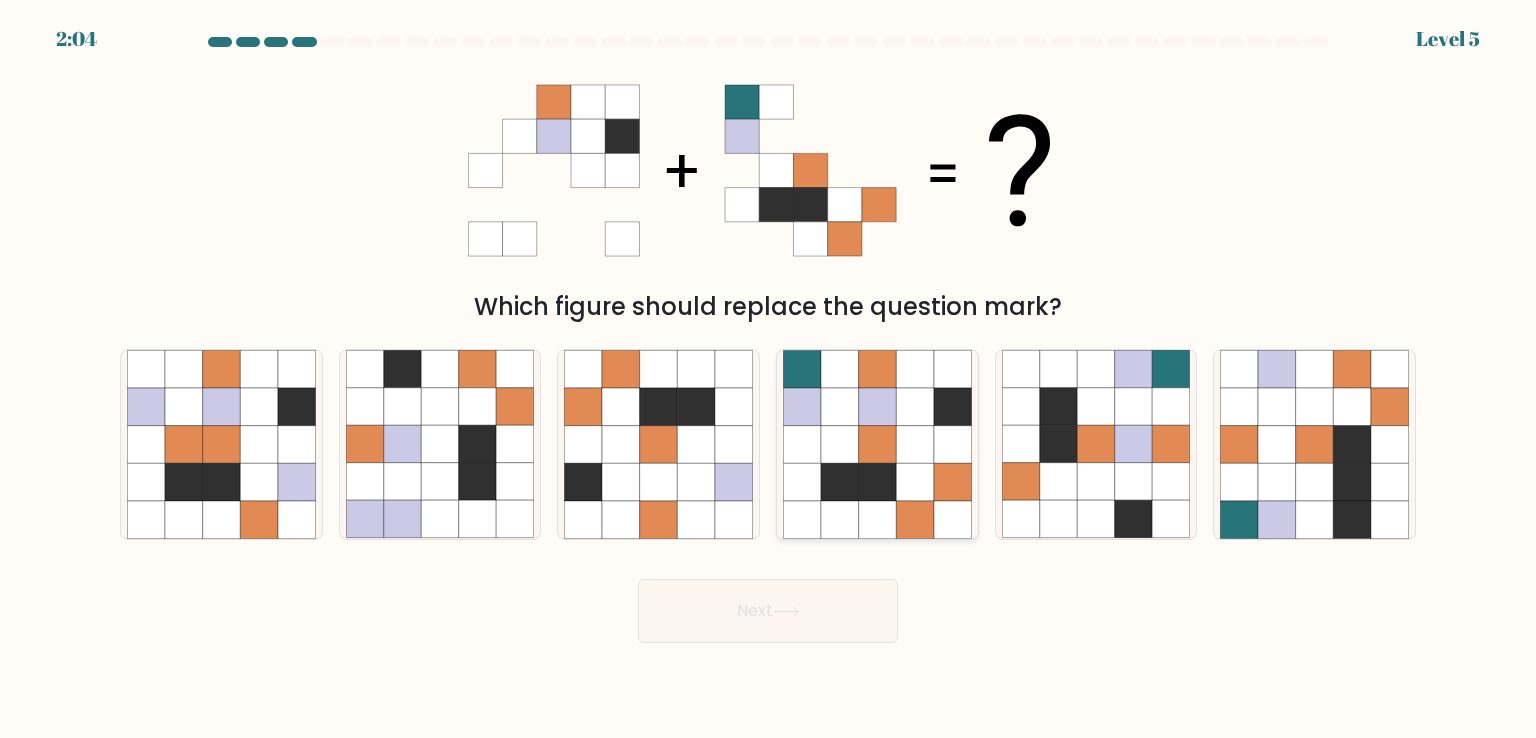 click at bounding box center (915, 445) 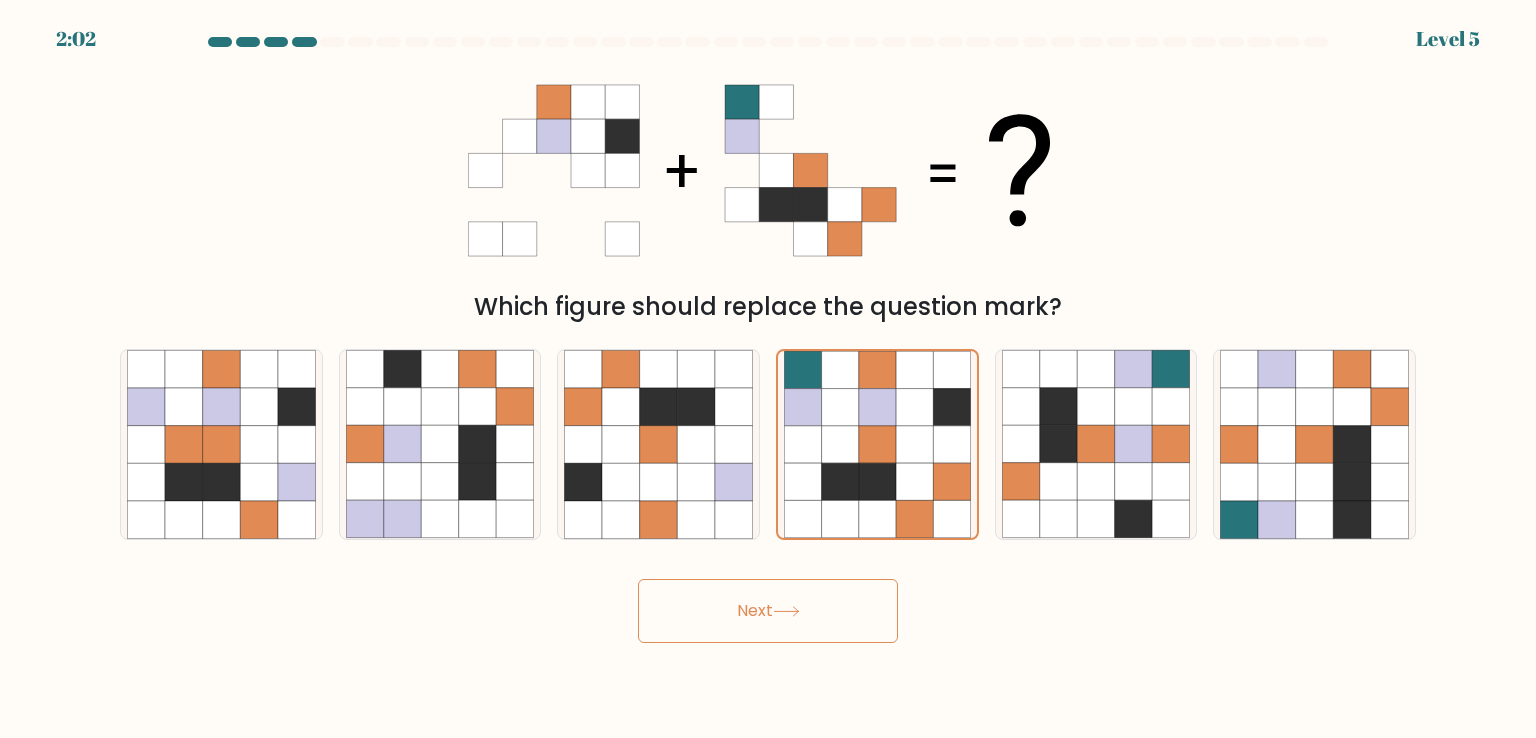 click on "Next" at bounding box center [768, 611] 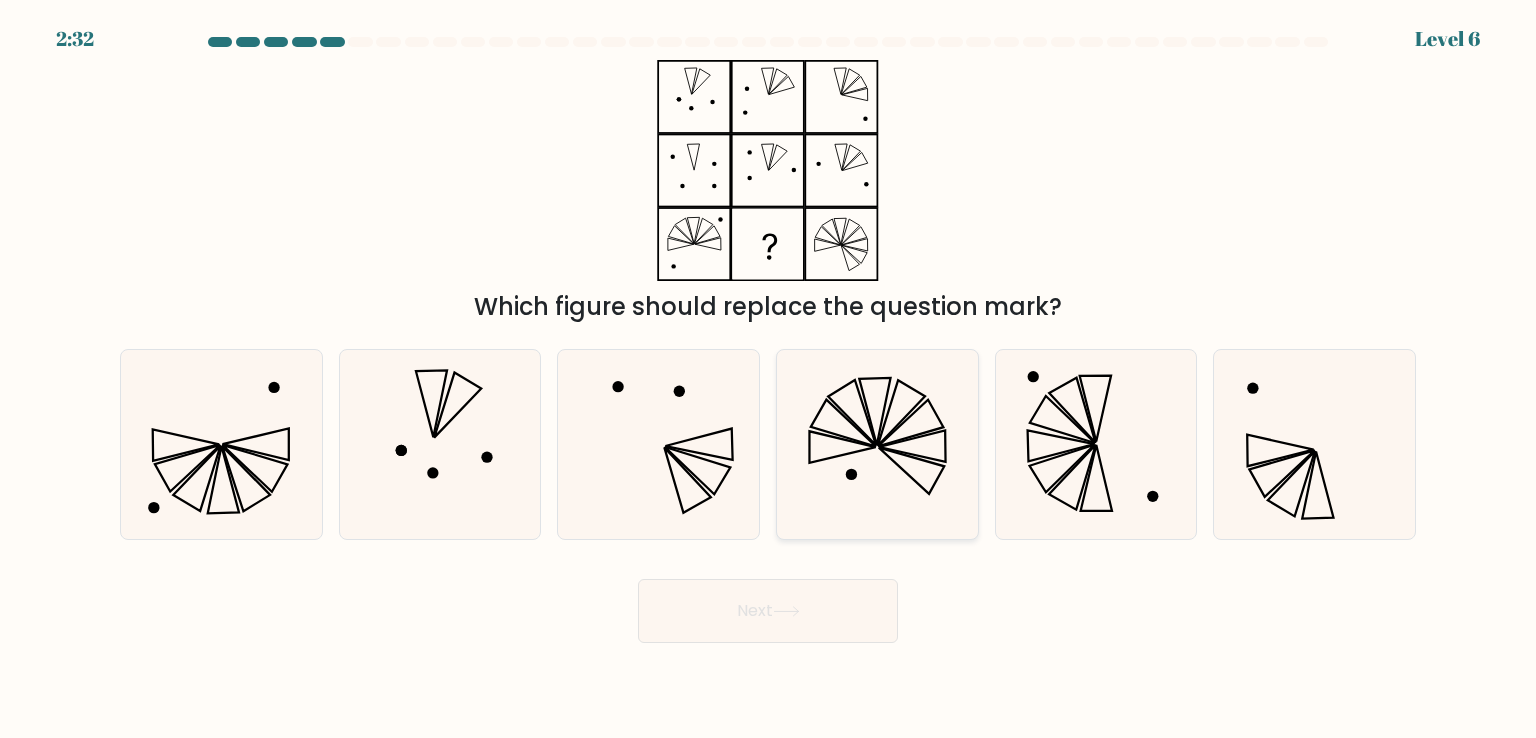 click at bounding box center (911, 471) 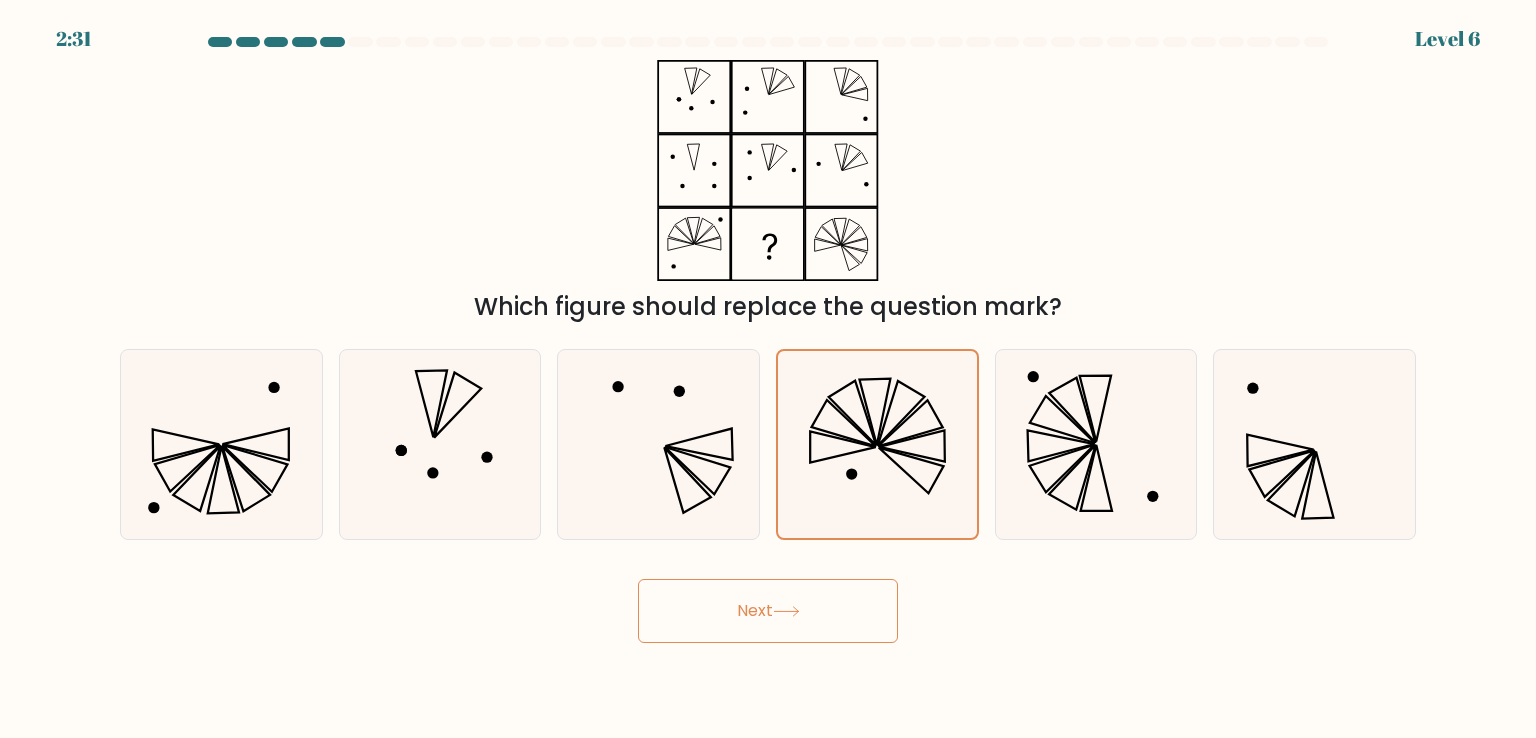 click on "Next" at bounding box center (768, 611) 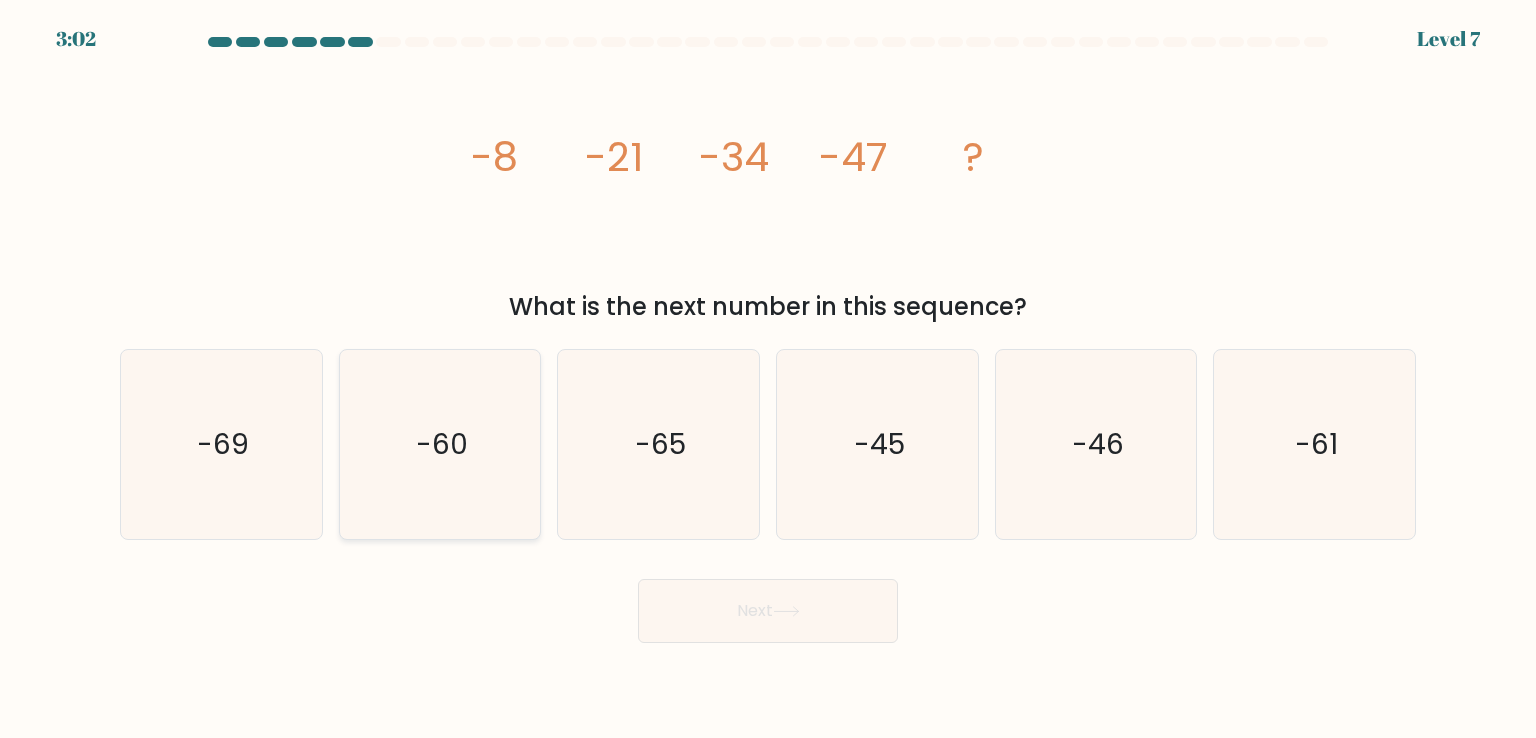 click on "-60" at bounding box center (442, 444) 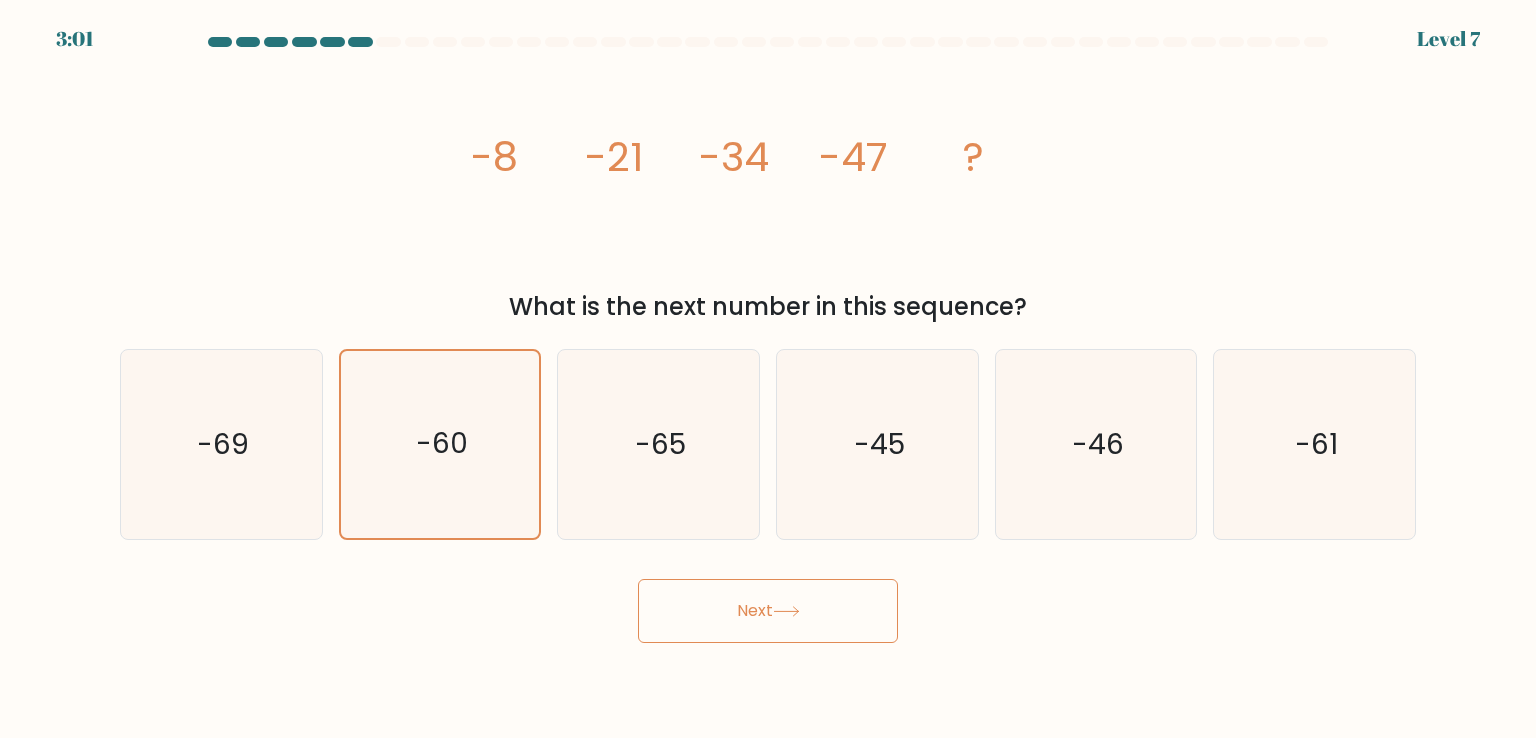 click on "Next" at bounding box center [768, 611] 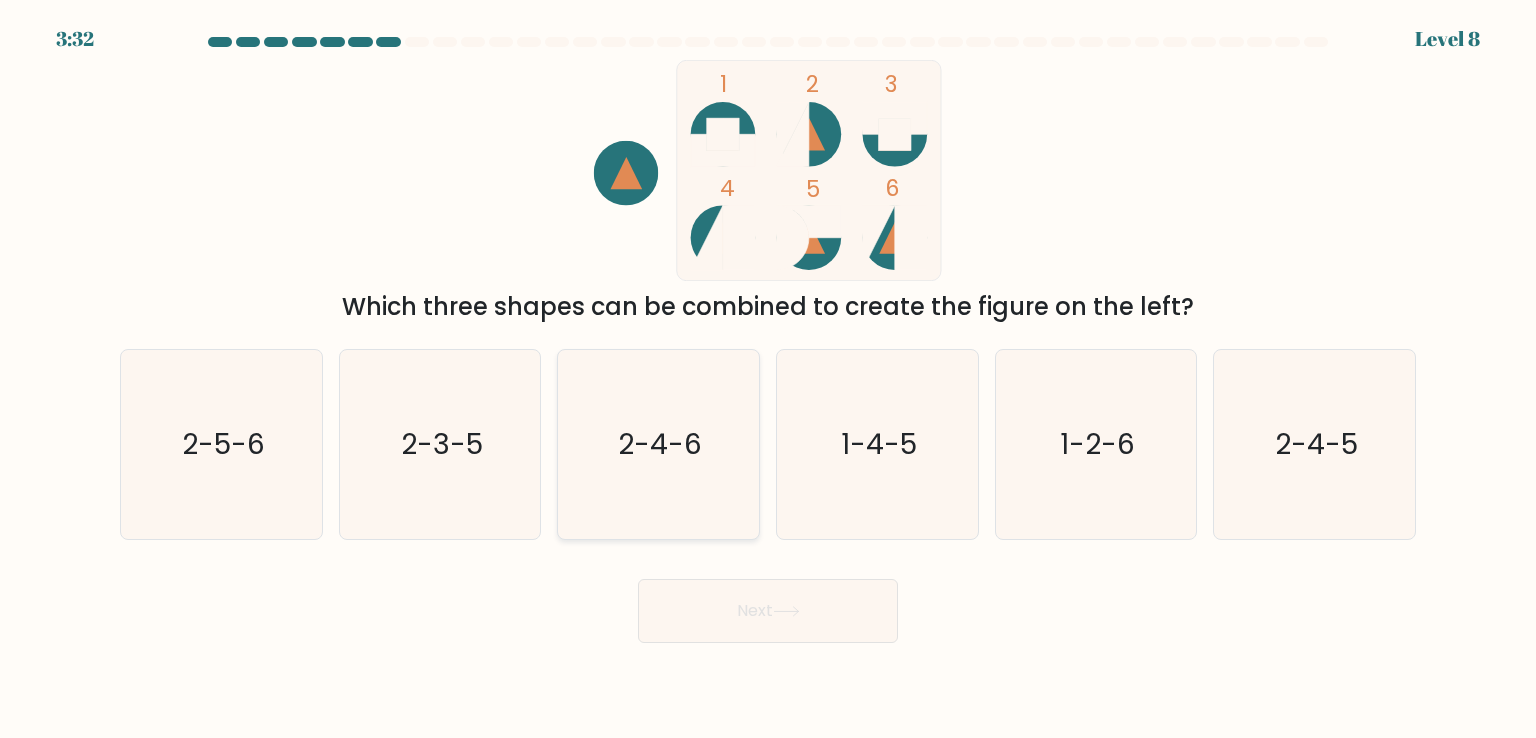 click on "2-4-6" at bounding box center (658, 444) 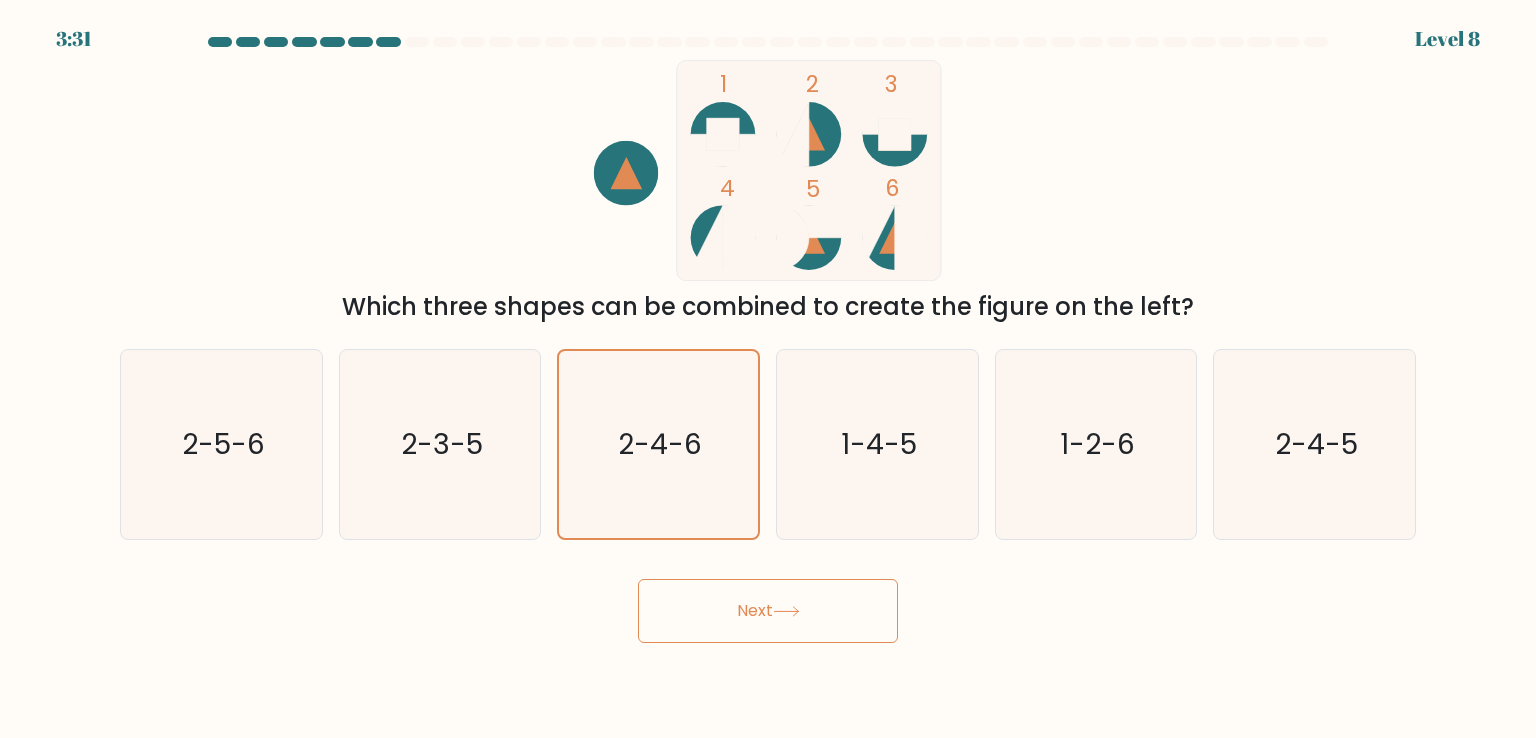 click on "Next" at bounding box center [768, 611] 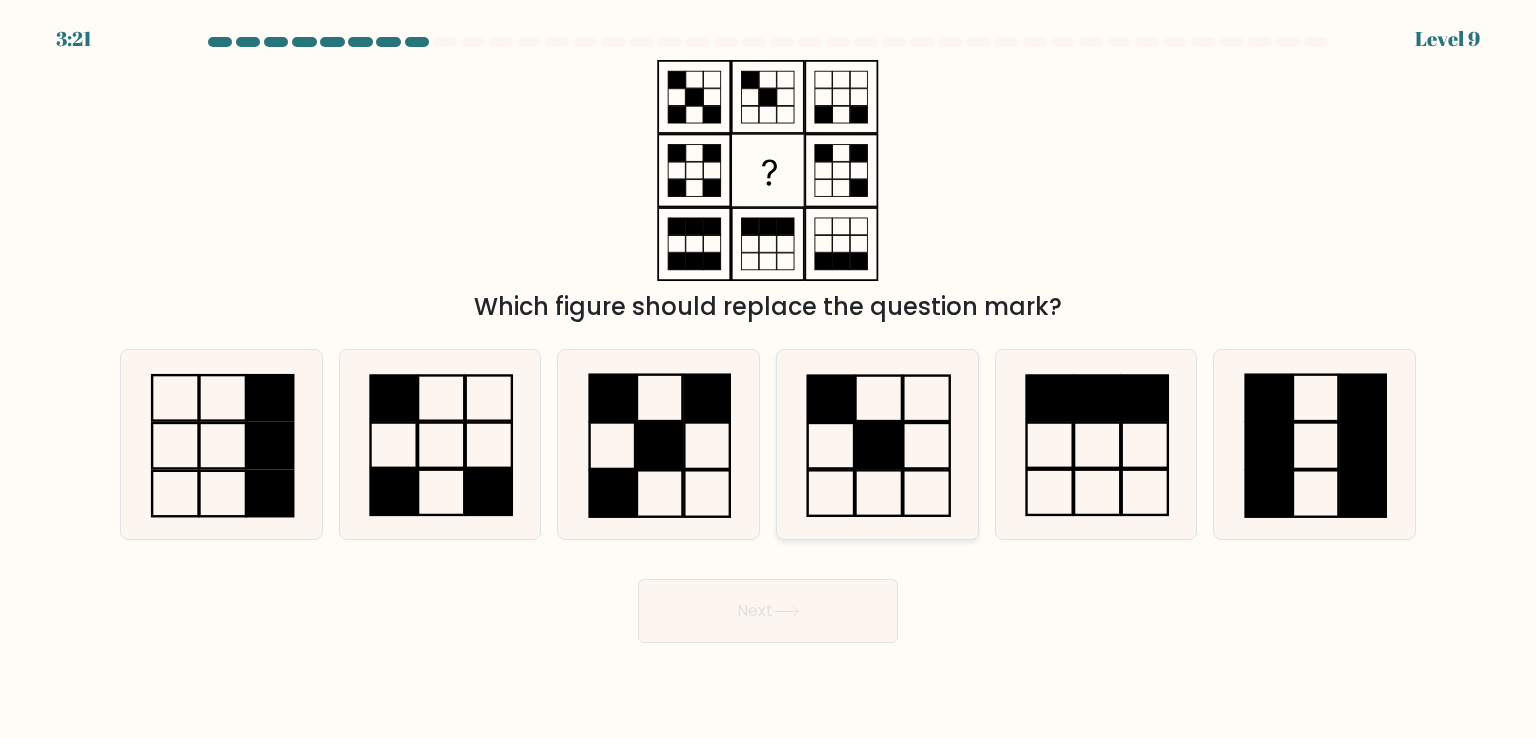 click at bounding box center (877, 444) 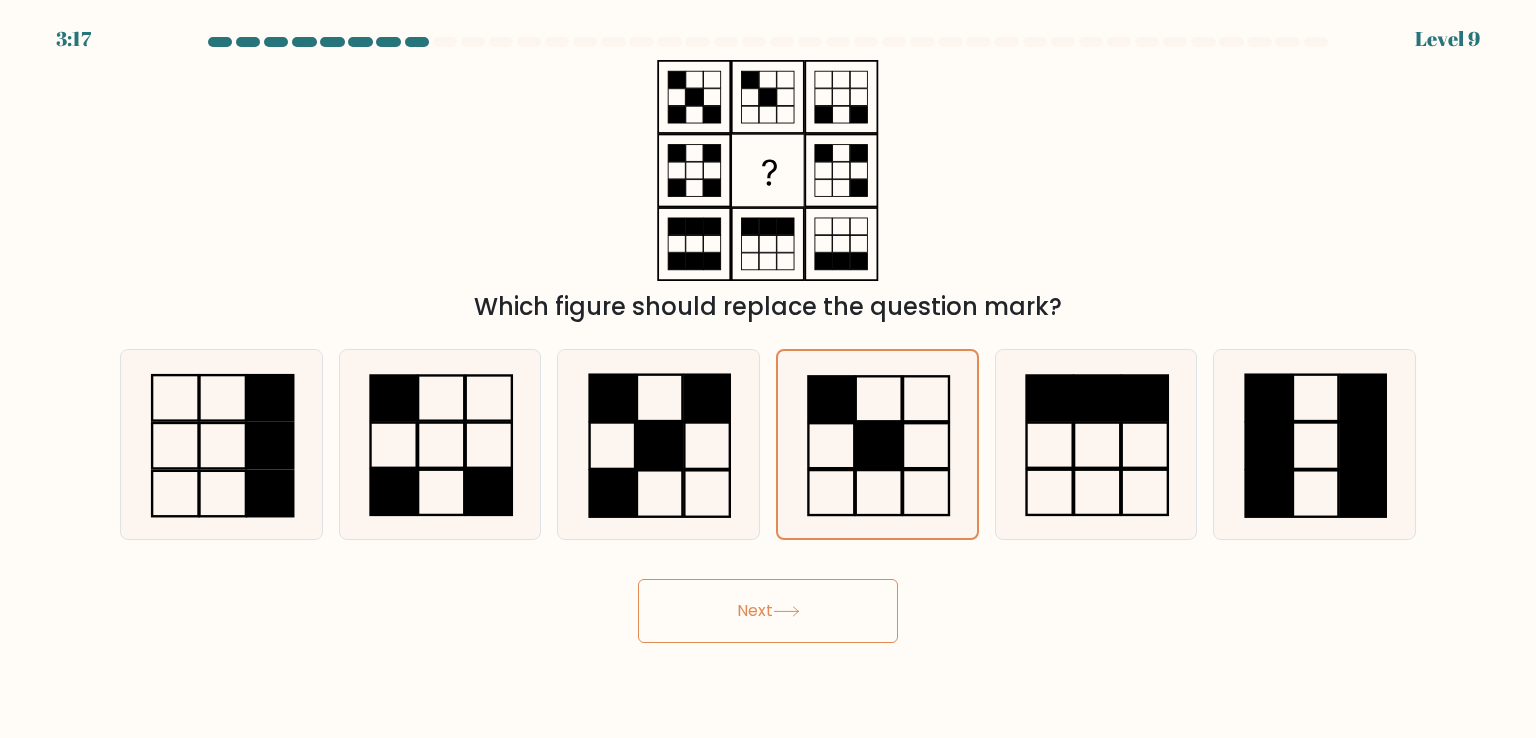click on "Which figure should replace the question mark?" at bounding box center [768, 192] 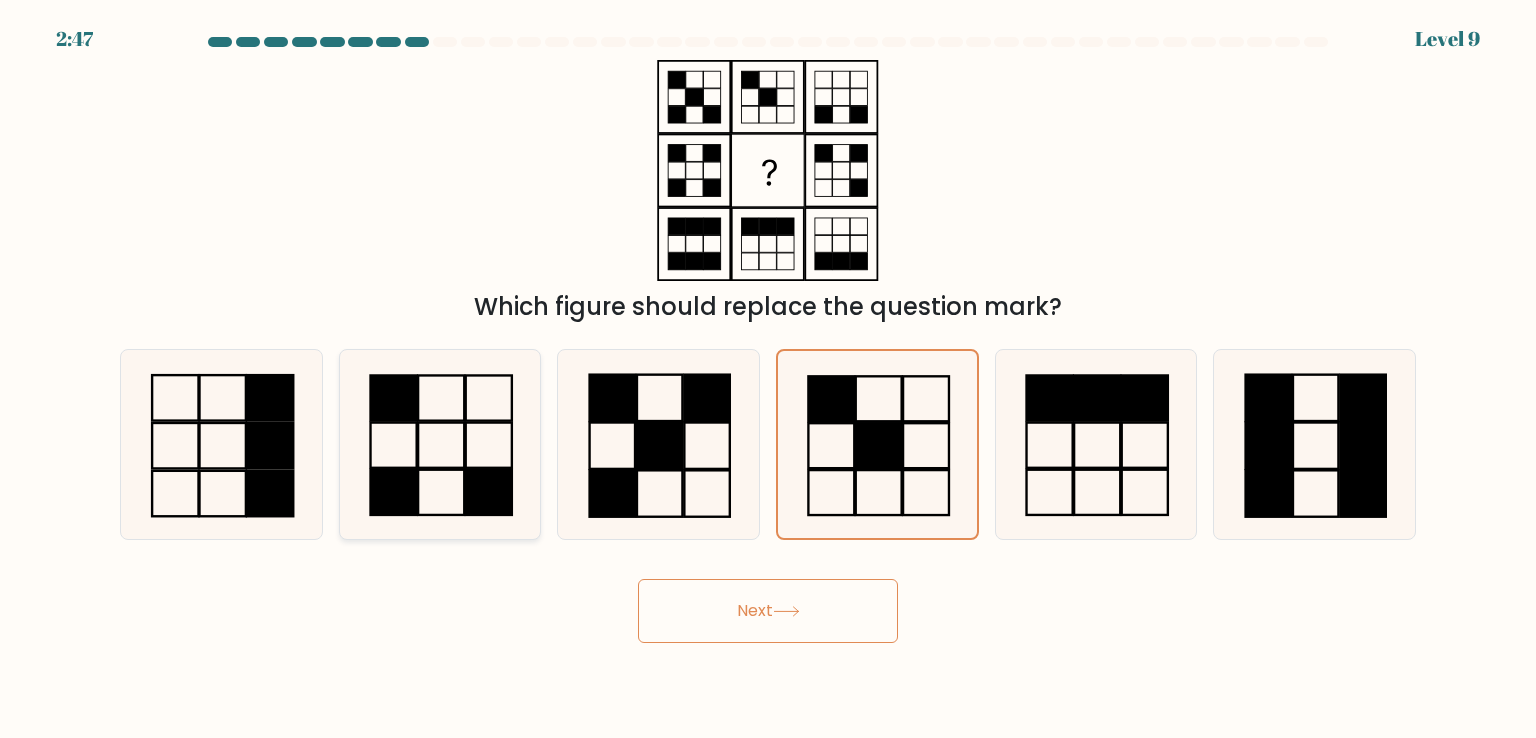 click at bounding box center (489, 492) 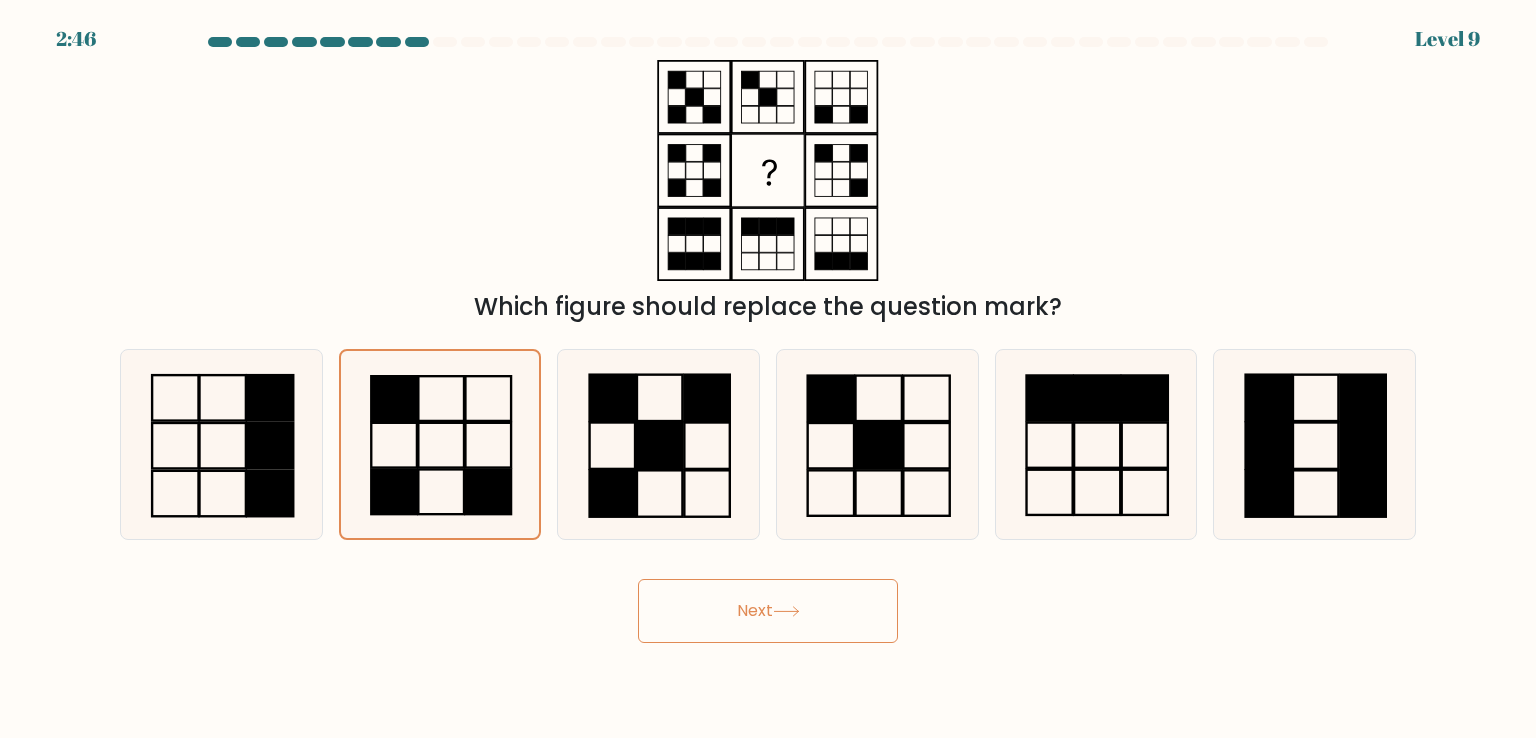 click on "Next" at bounding box center [768, 611] 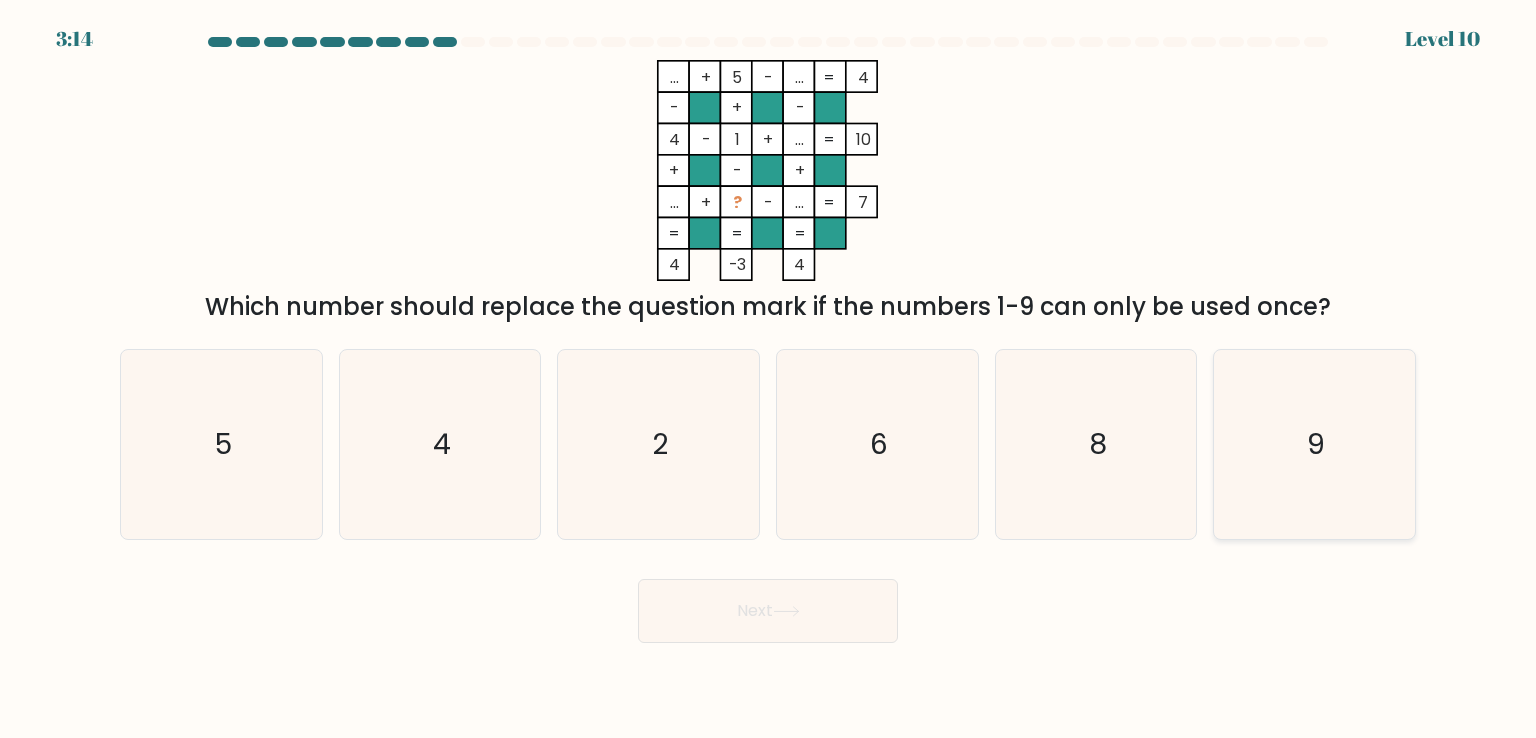 click on "9" at bounding box center [1314, 444] 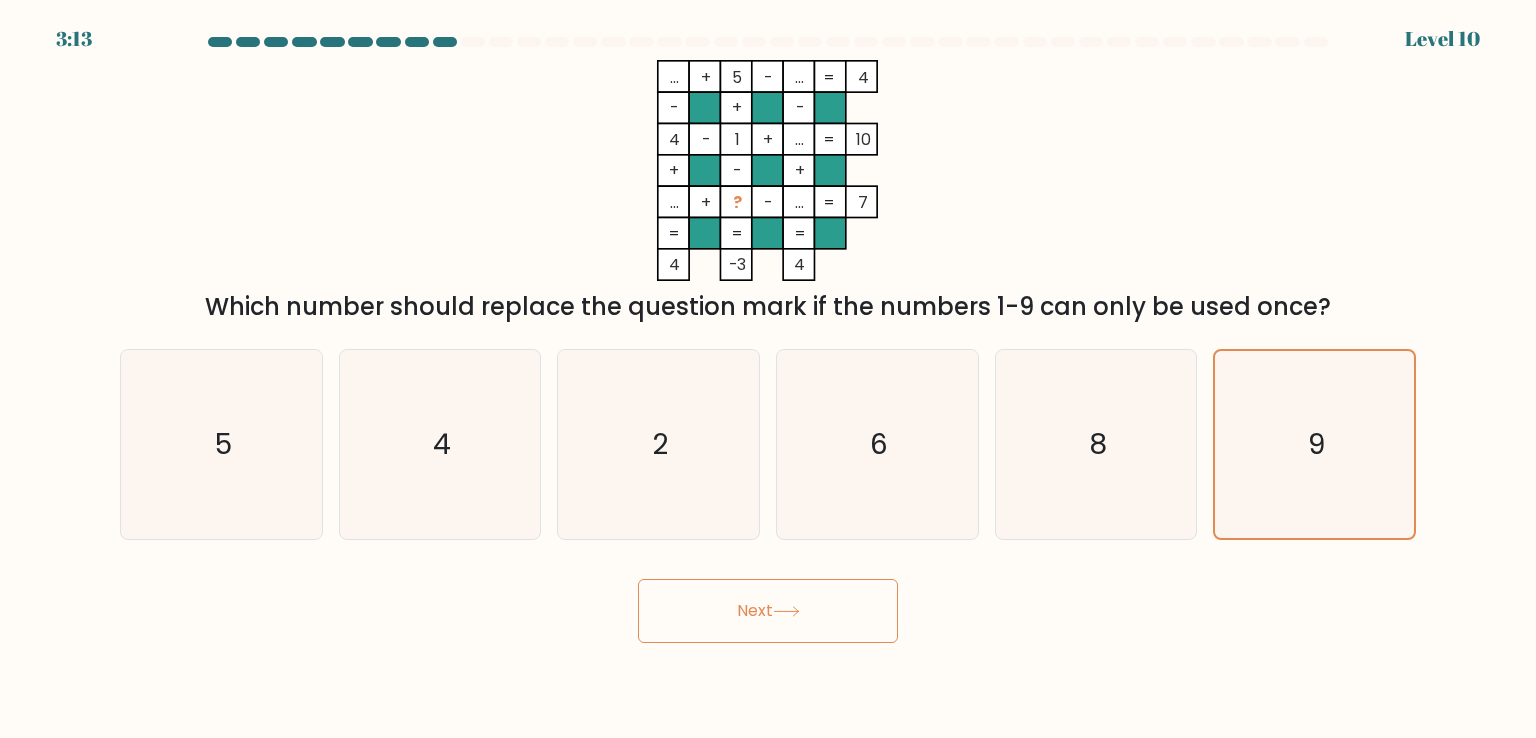 click on "Next" at bounding box center (768, 611) 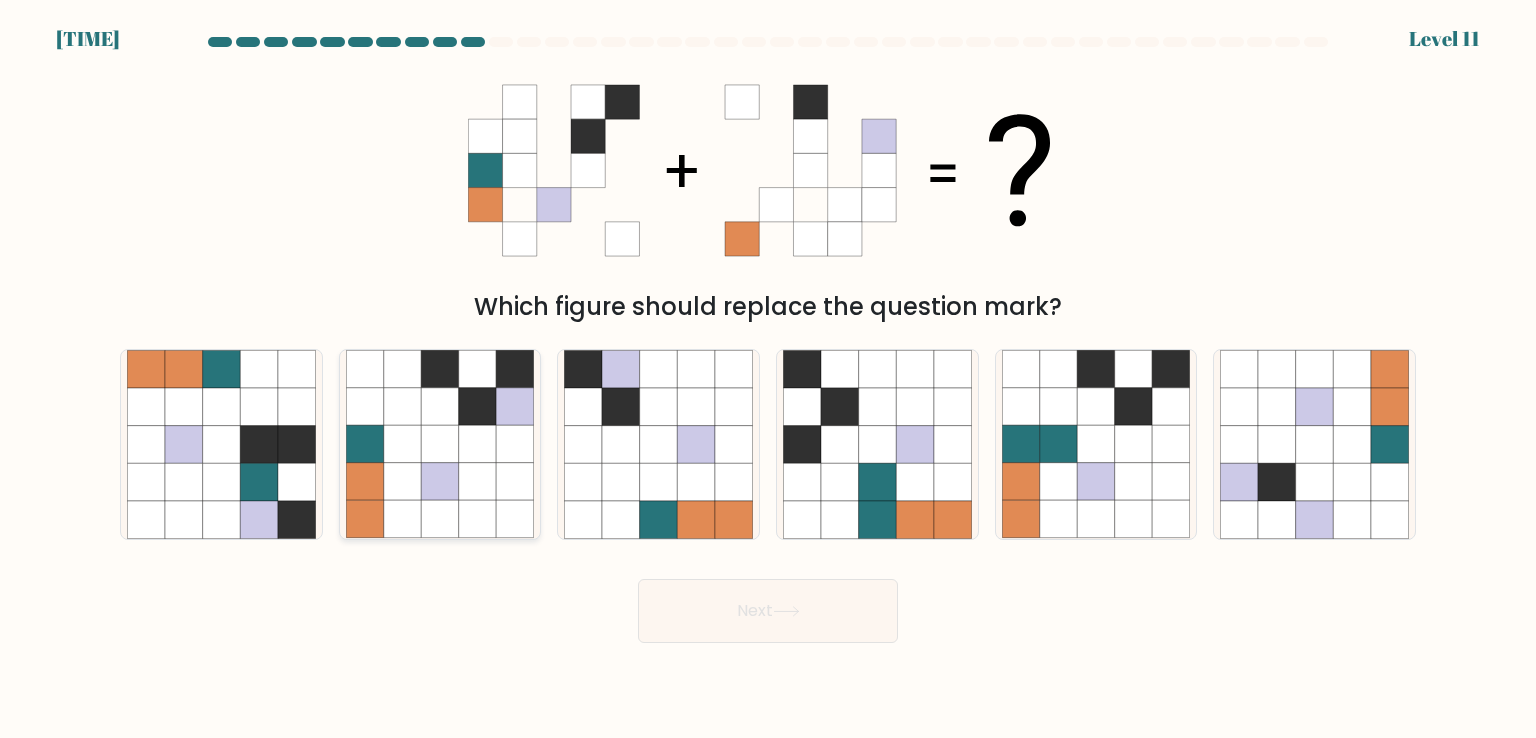 click at bounding box center (440, 482) 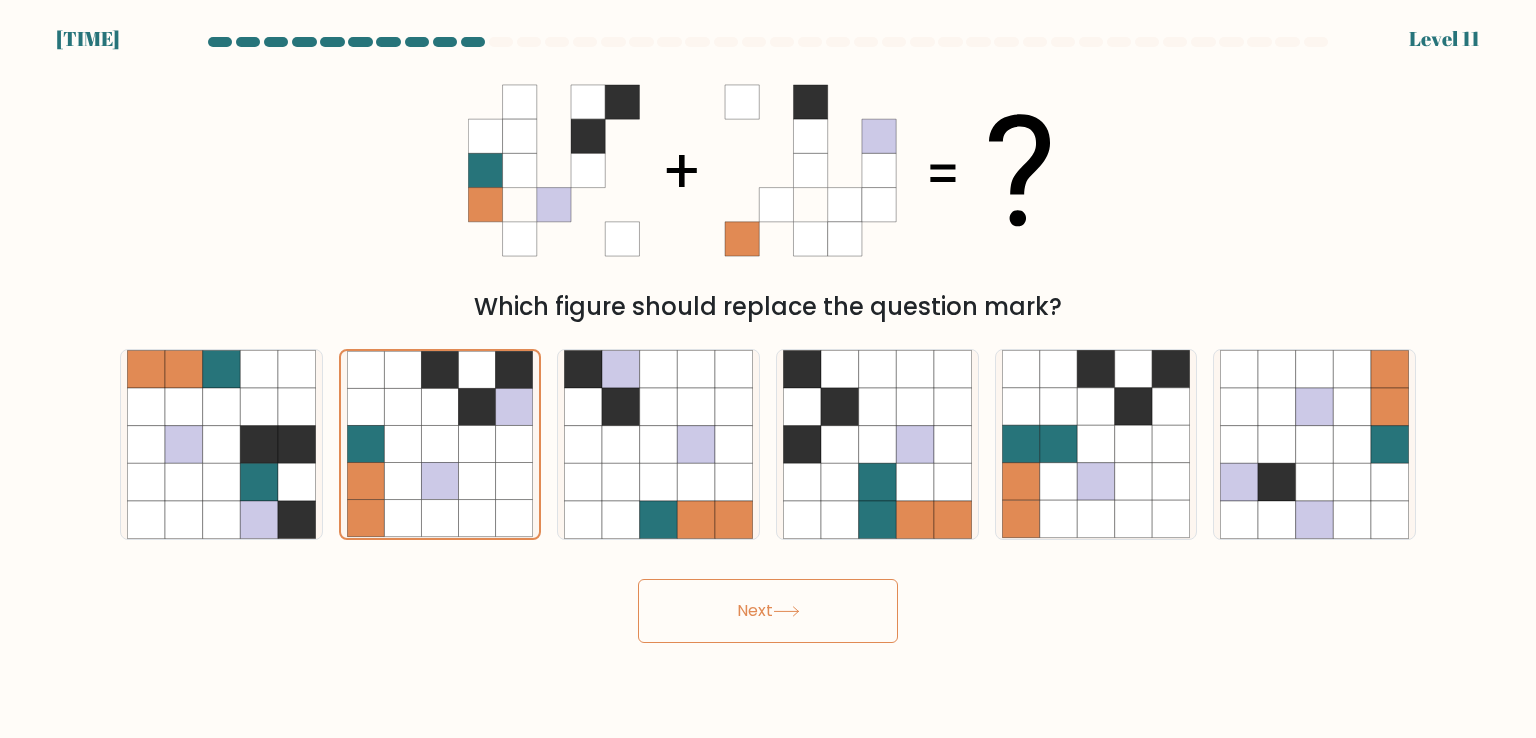 click on "Next" at bounding box center [768, 611] 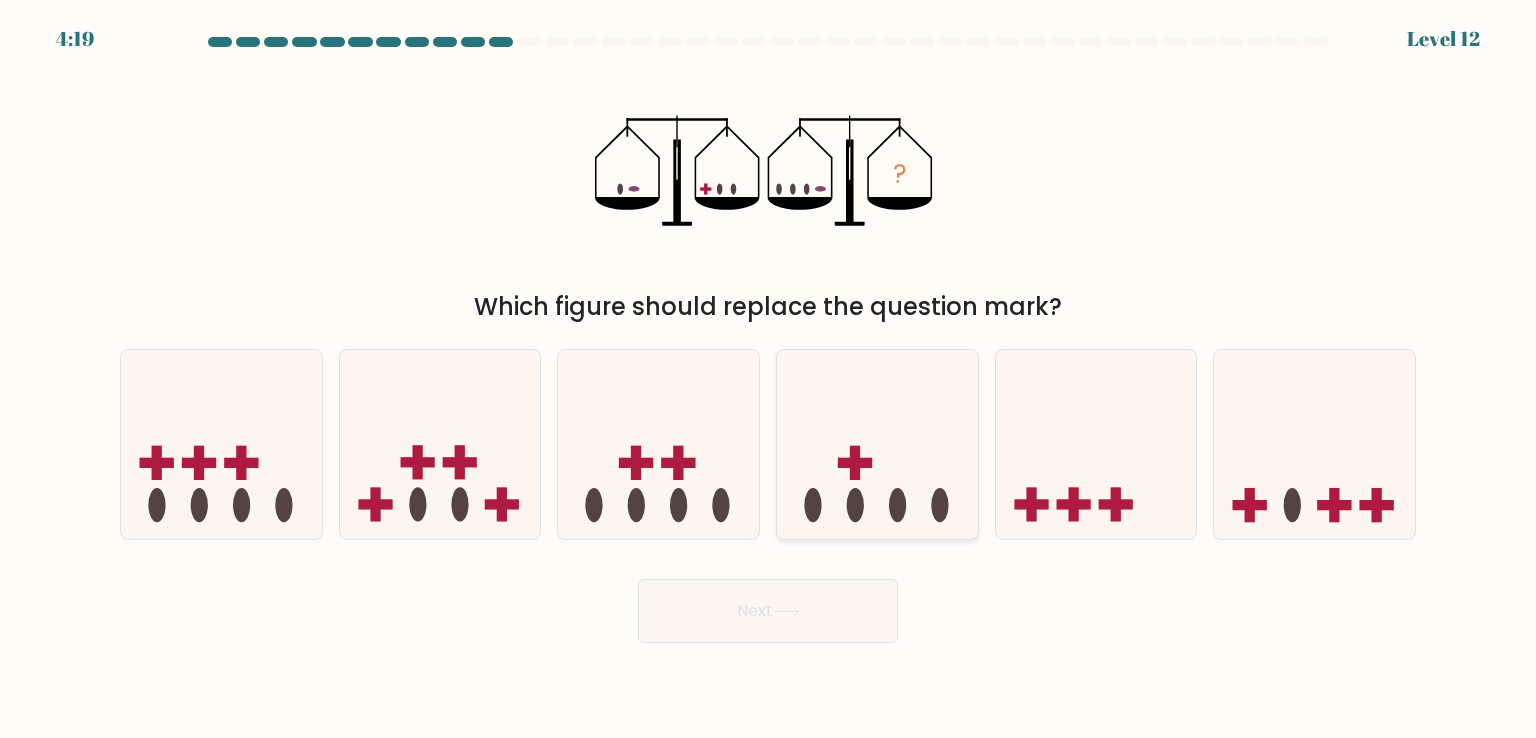click at bounding box center (877, 444) 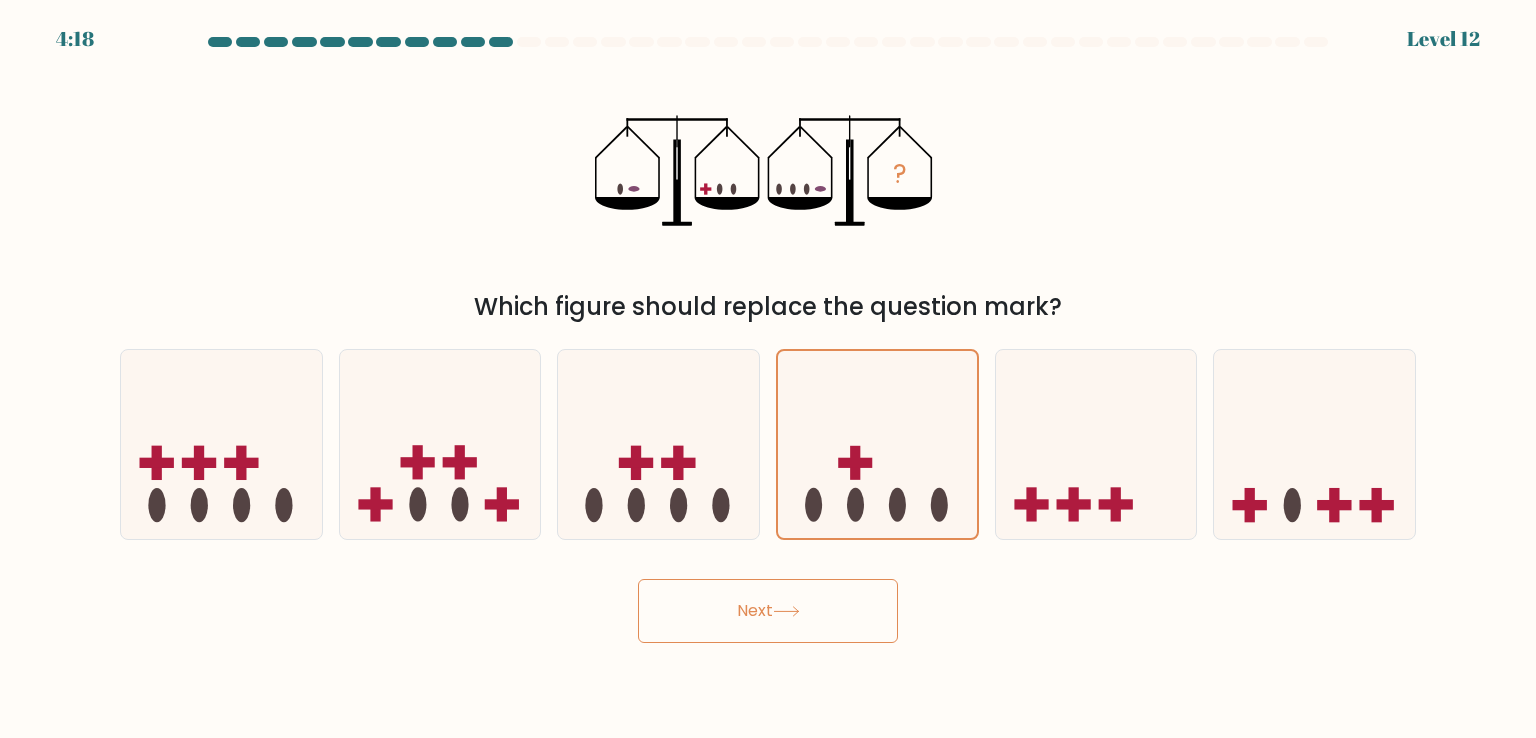 click at bounding box center [786, 611] 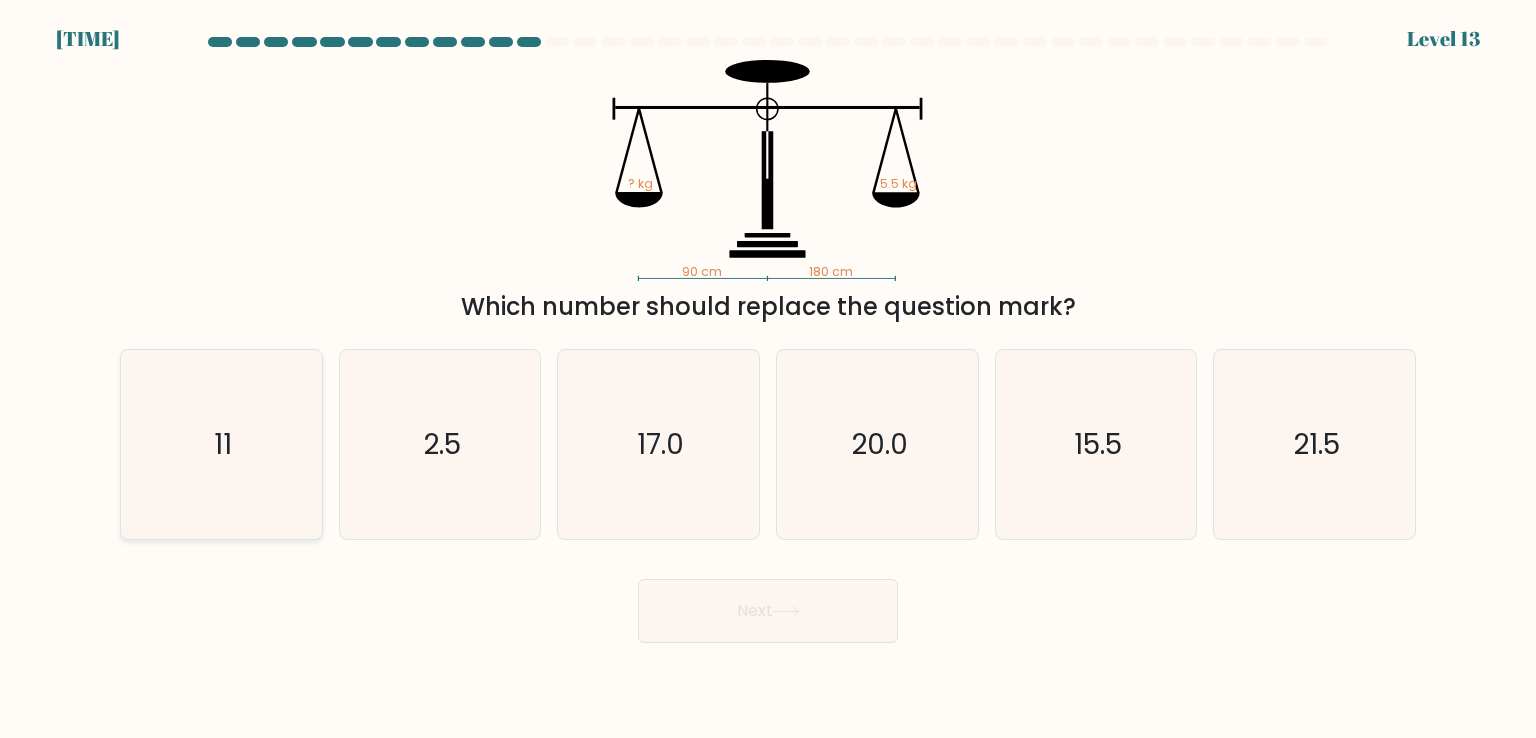 click on "11" at bounding box center [221, 444] 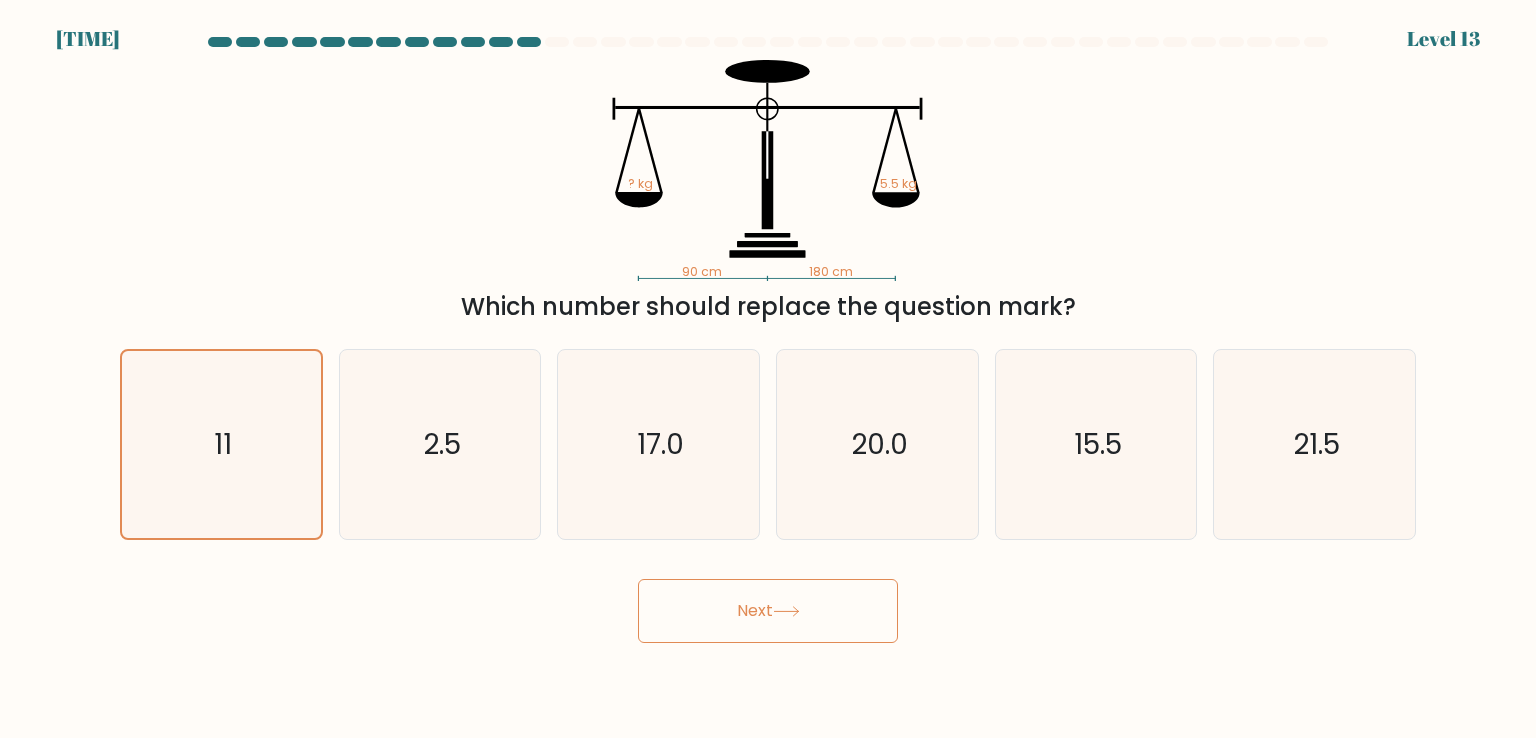 click on "Next" at bounding box center [768, 611] 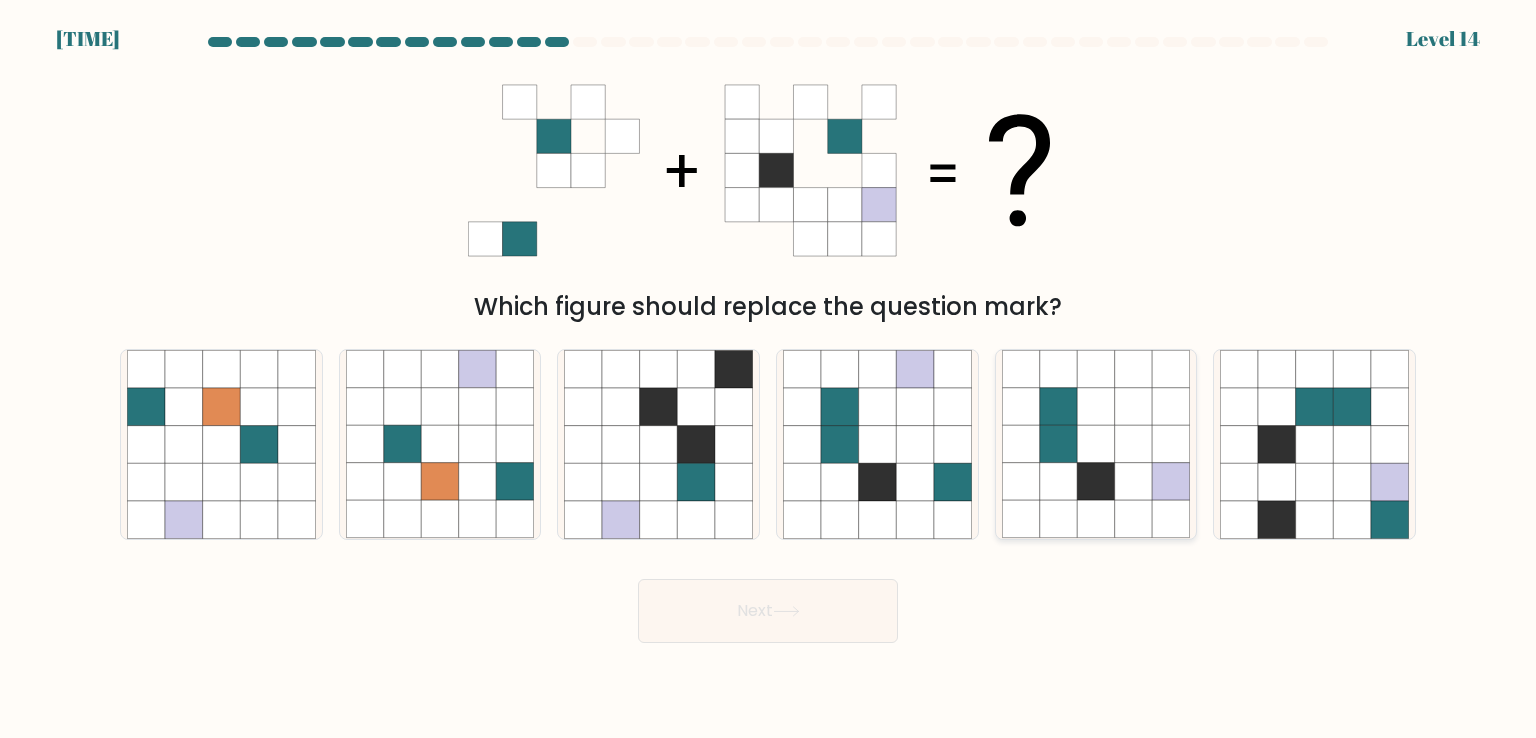 click at bounding box center (1096, 482) 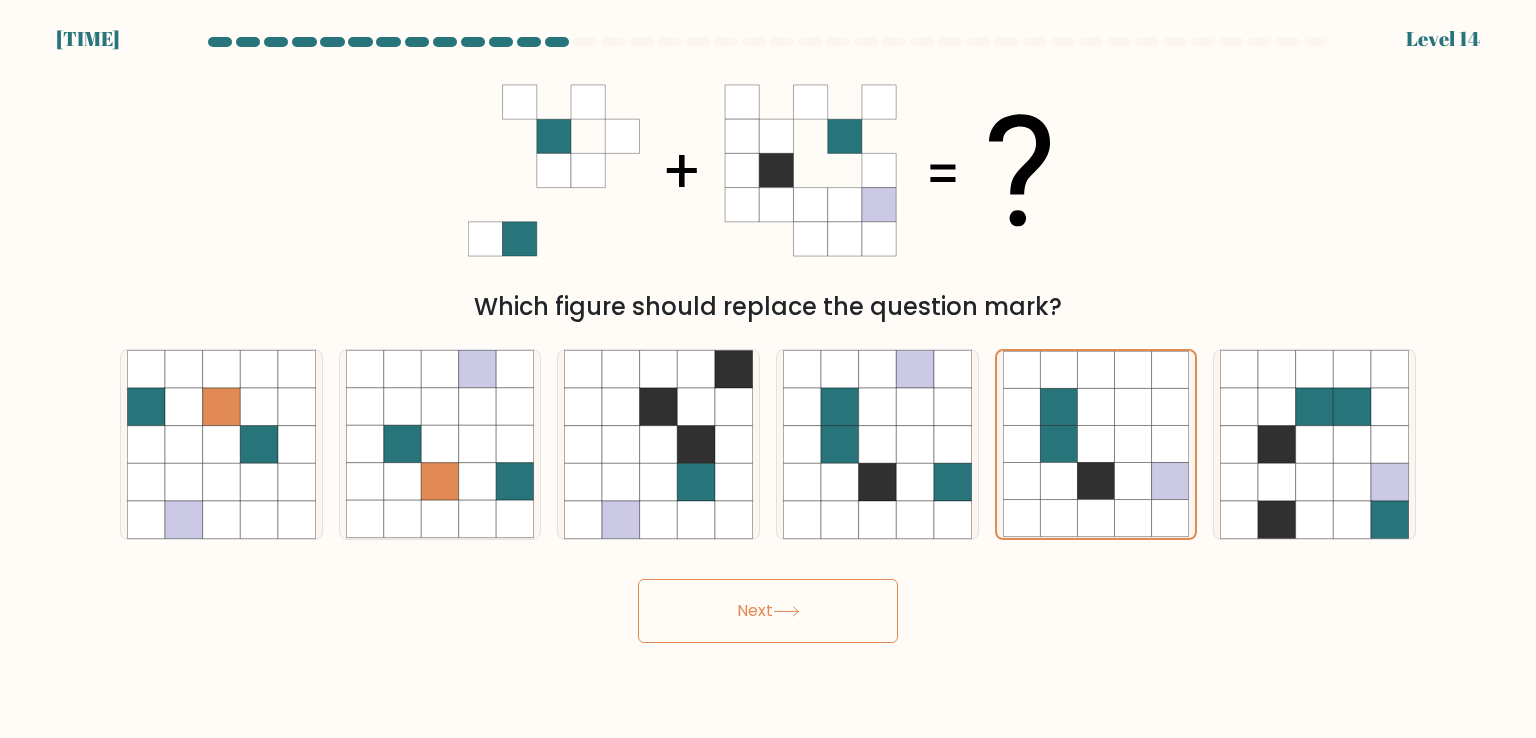 click at bounding box center [786, 611] 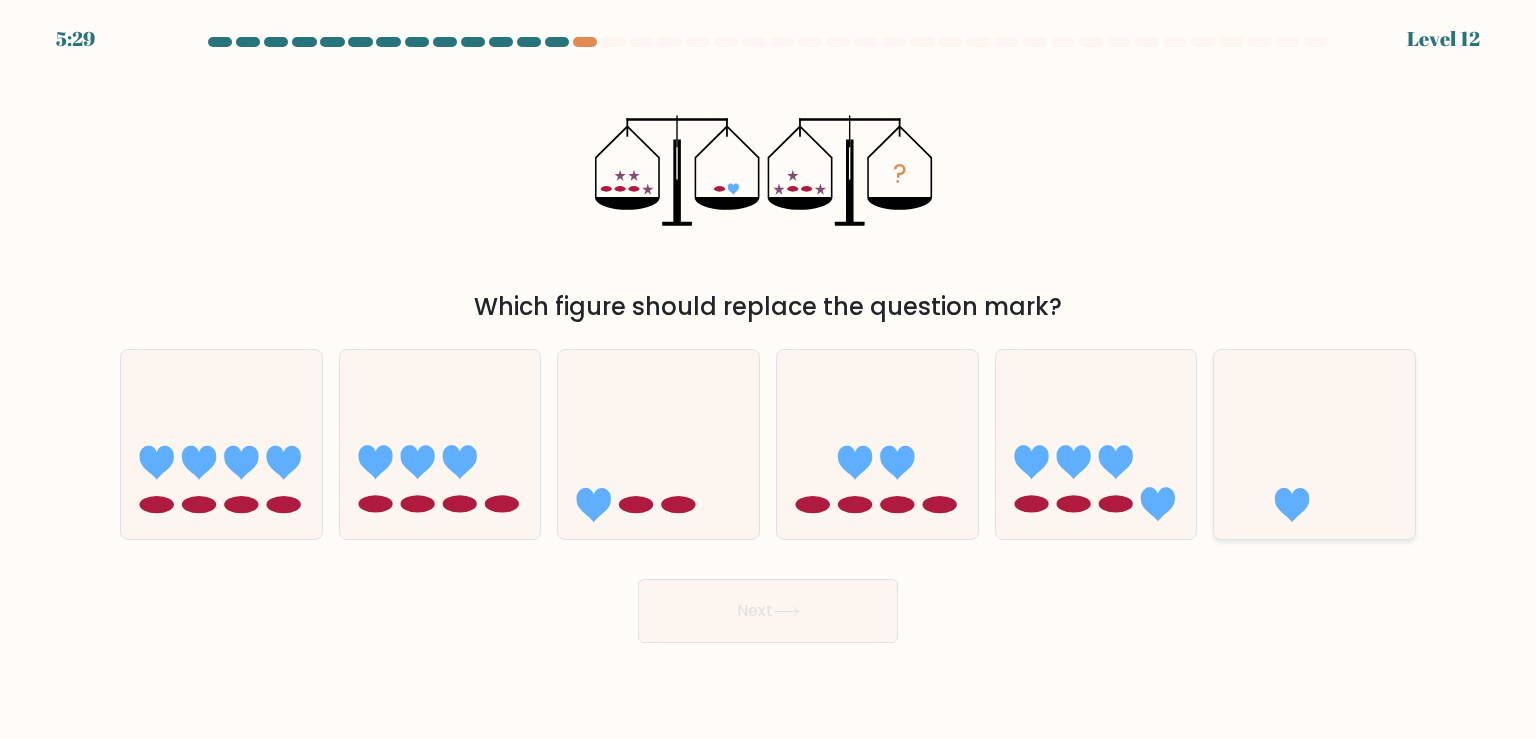 click at bounding box center [1292, 505] 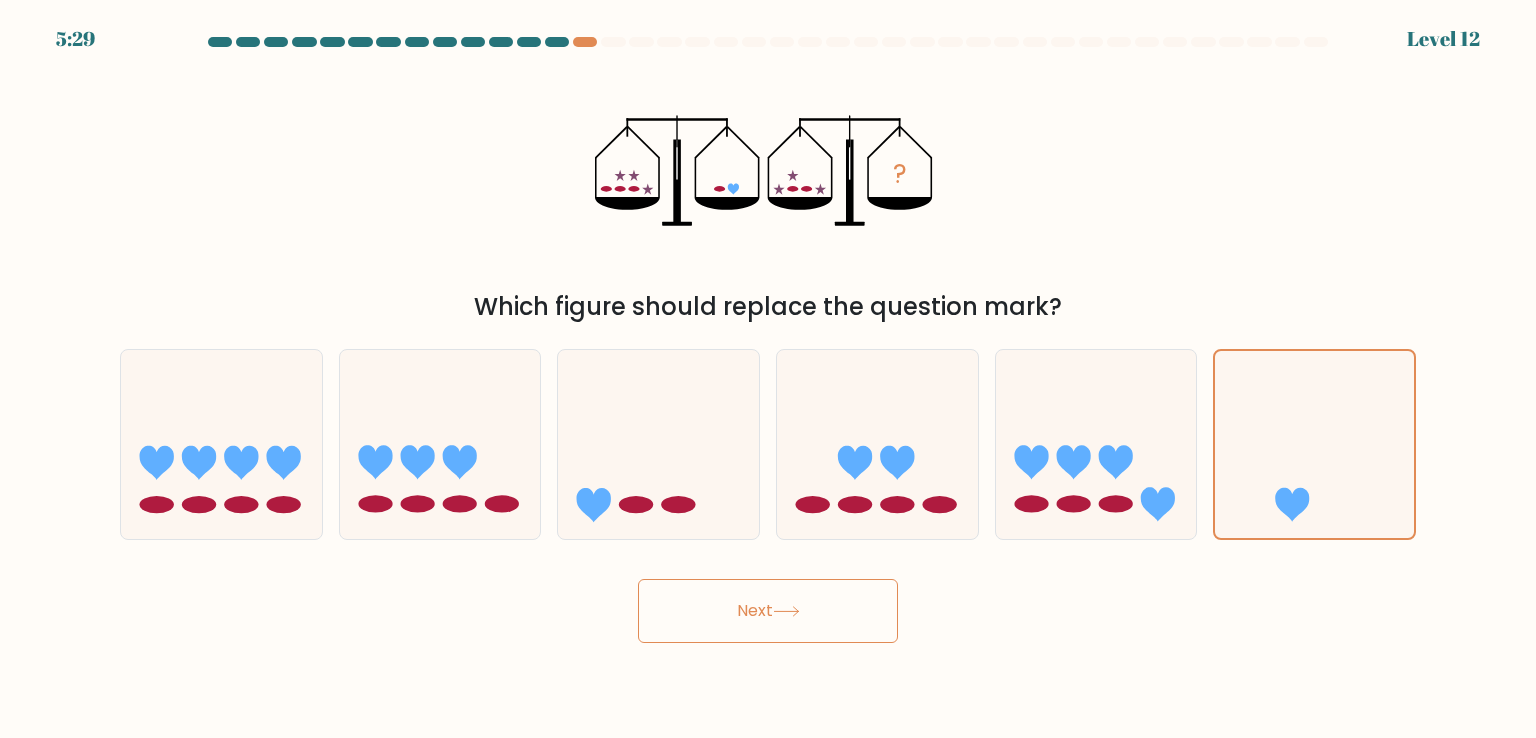 click on "Next" at bounding box center [768, 611] 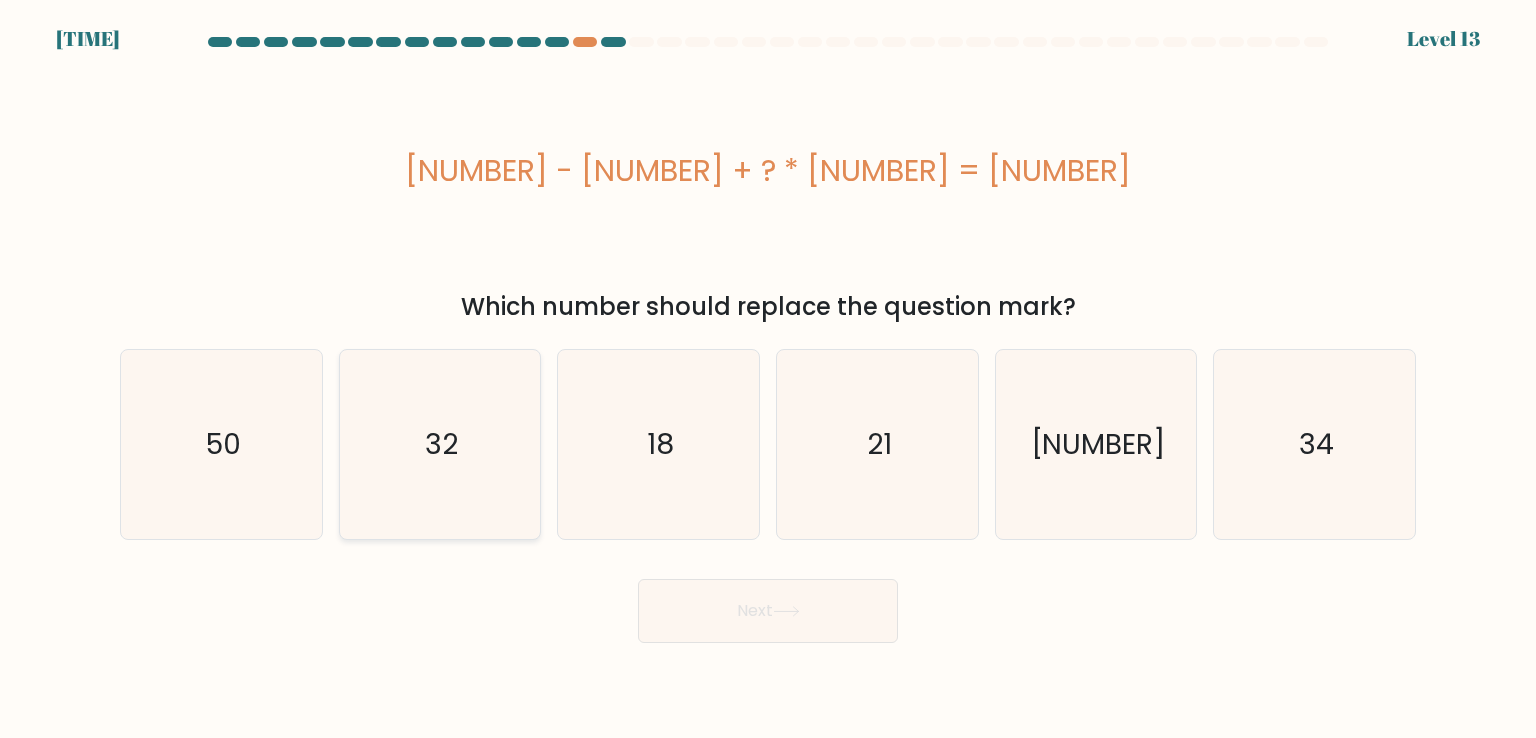 click on "32" at bounding box center [440, 444] 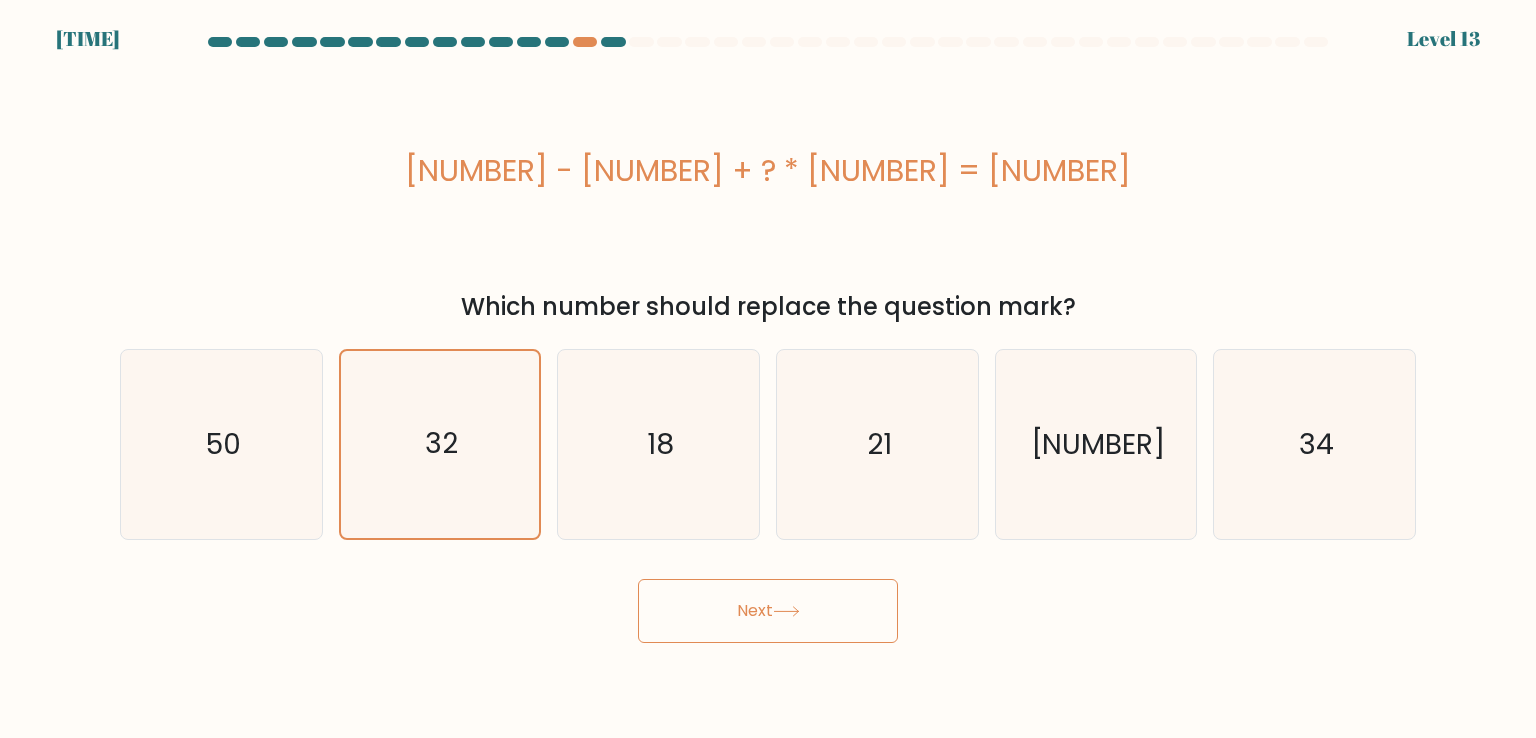 click on "Next" at bounding box center (768, 611) 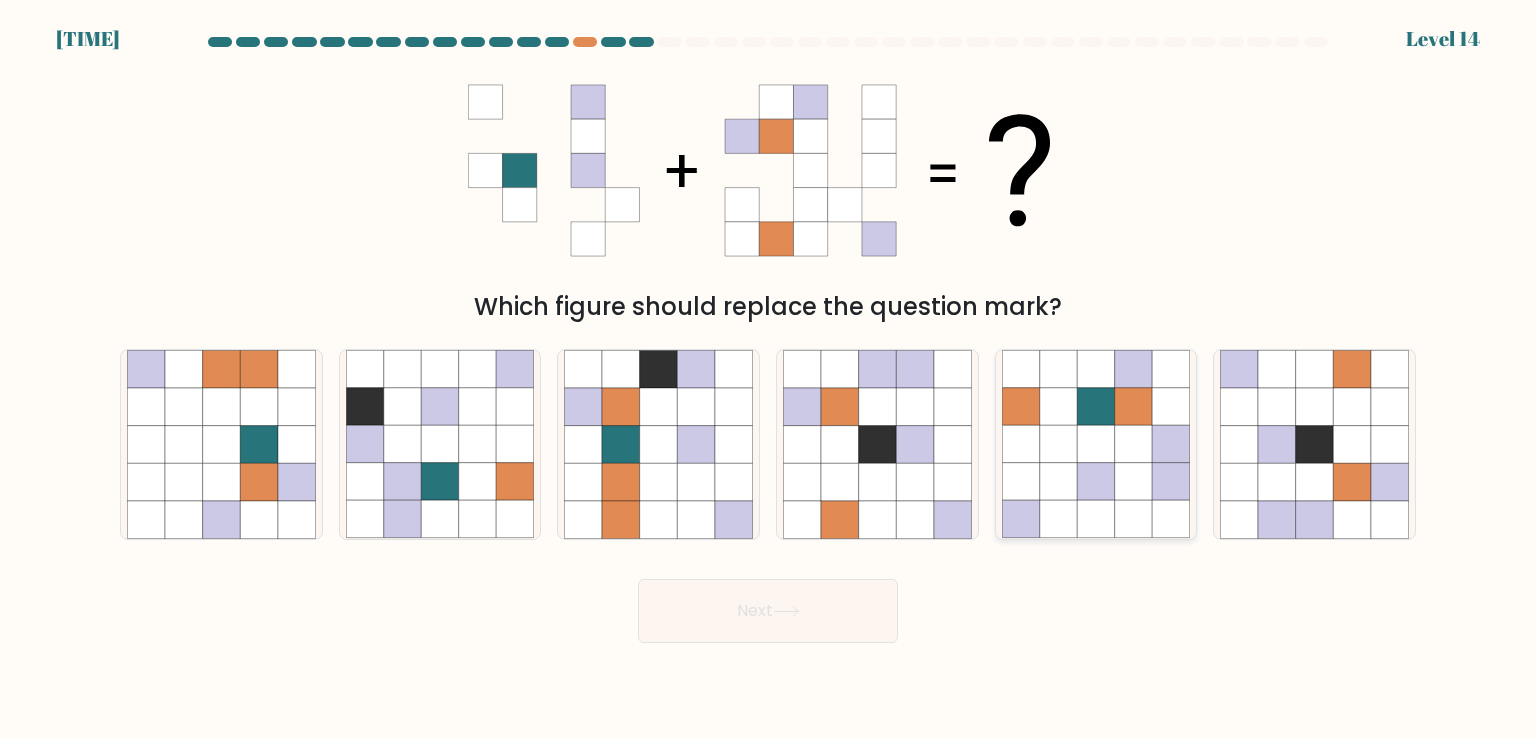 click at bounding box center [1171, 520] 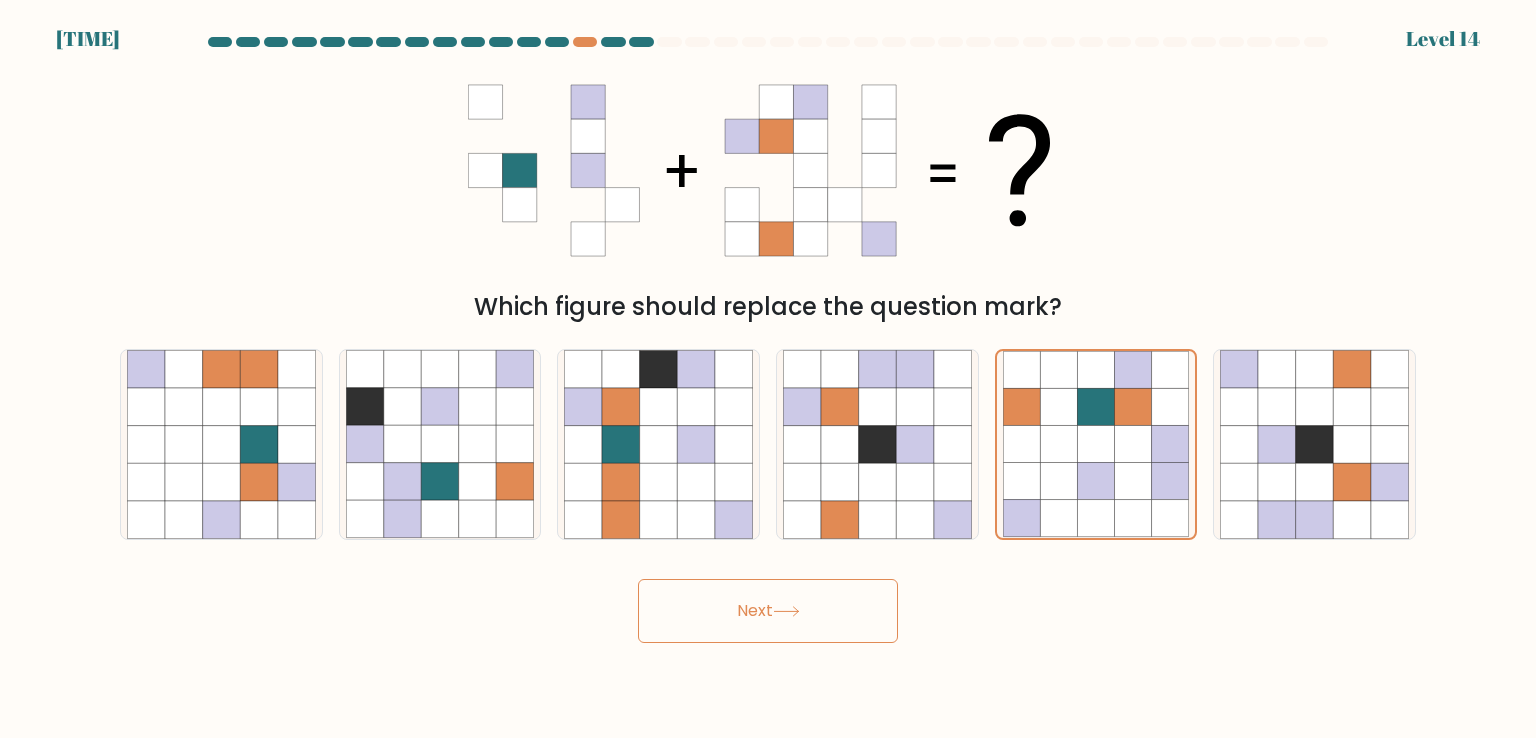 click on "Next" at bounding box center [768, 611] 